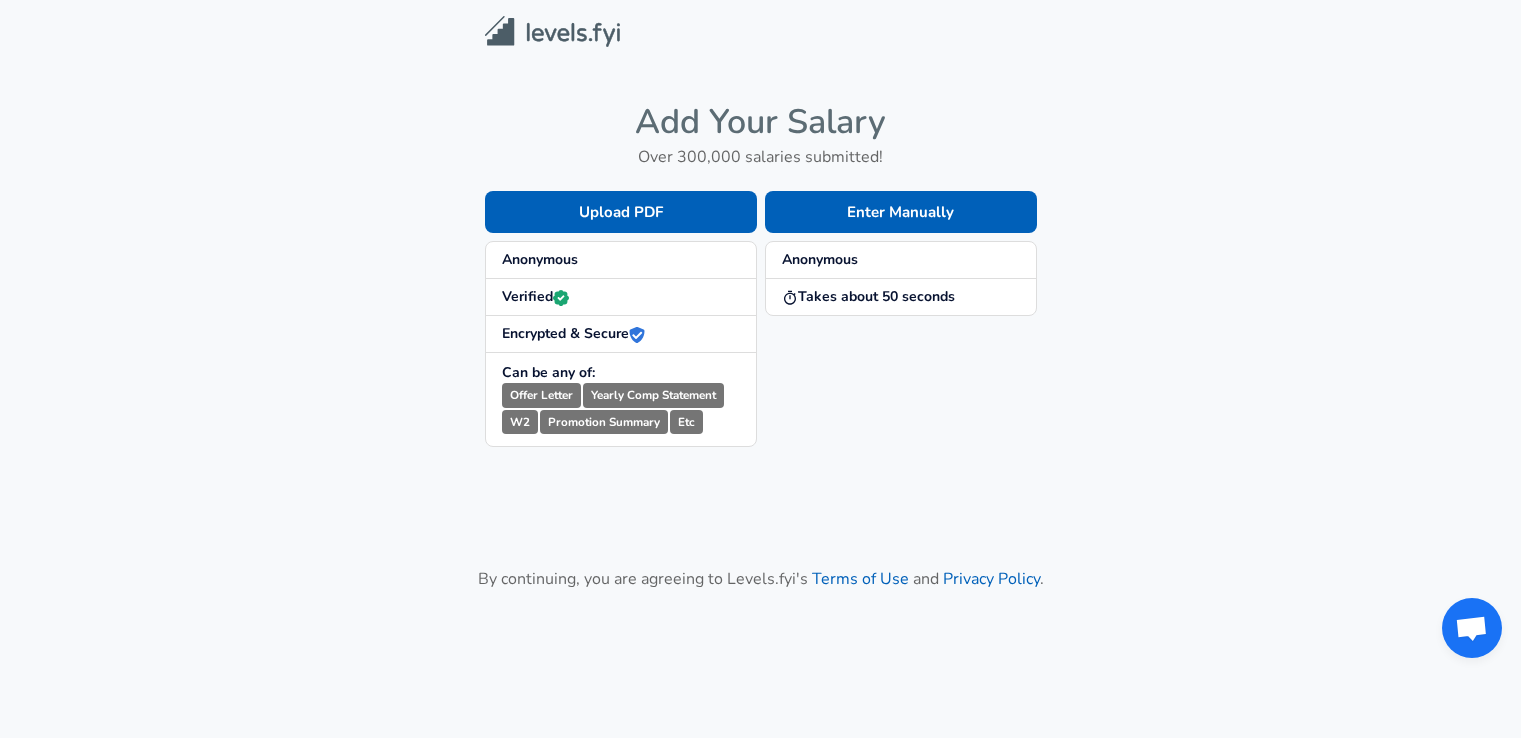 scroll, scrollTop: 0, scrollLeft: 0, axis: both 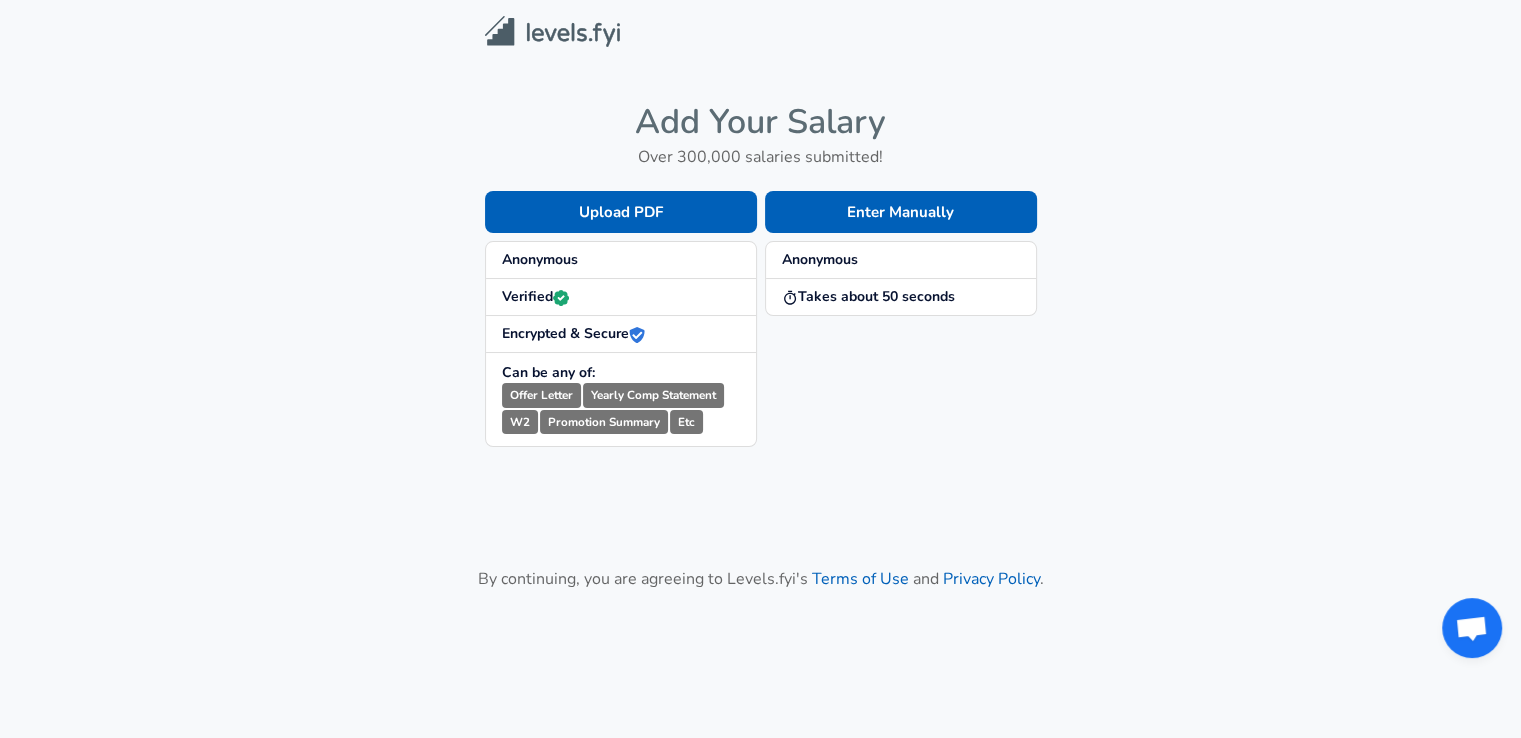 click on "Add Your Salary Over 300,000 salaries submitted! Upload PDF Anonymous Verified   Encrypted & Secure   Can be any of: Offer Letter Yearly Comp Statement W2 Promotion Summary Etc Enter Manually Anonymous  Takes about 50 seconds By continuing, you are agreeing to Levels.fyi's   Terms of Use   and   Privacy Policy ." at bounding box center [760, 355] 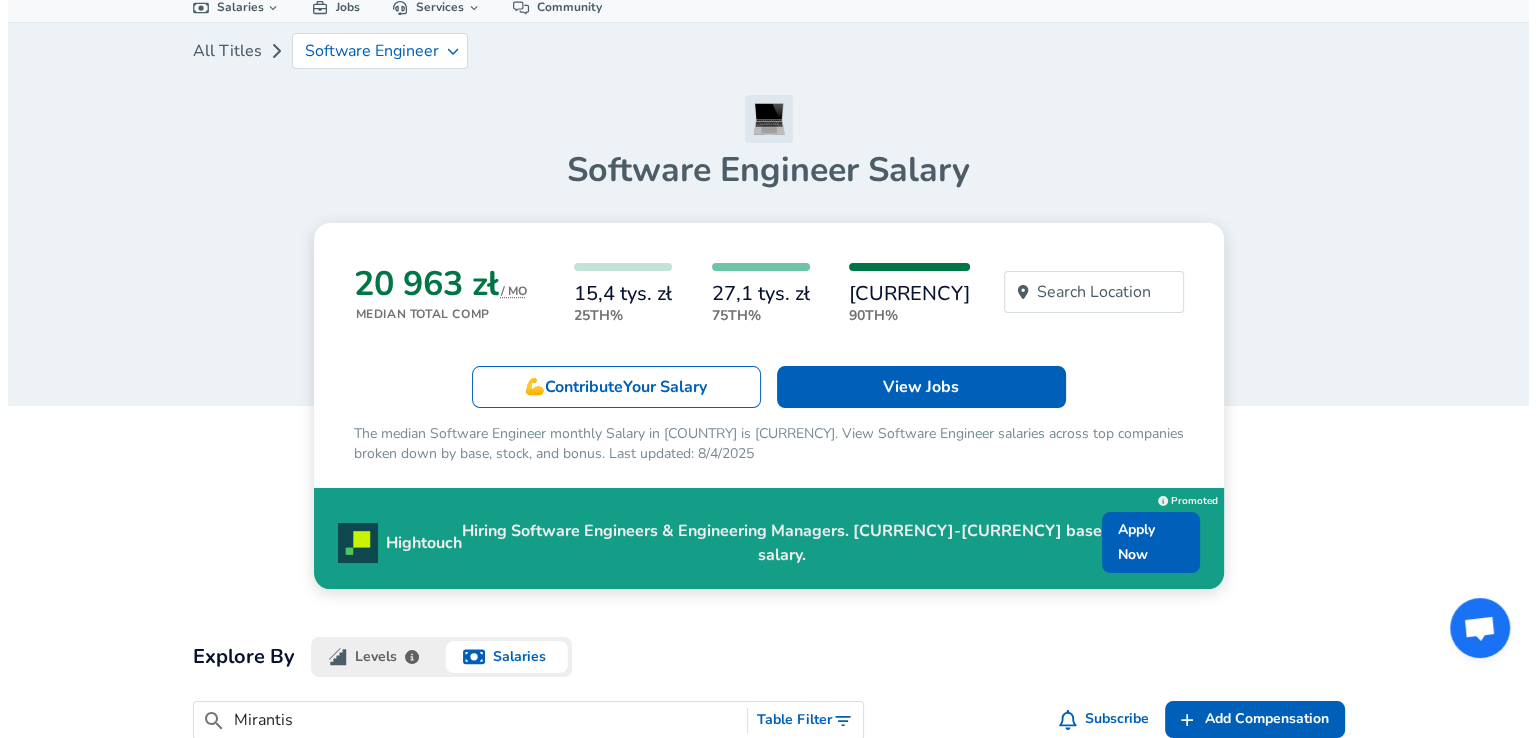 scroll, scrollTop: 0, scrollLeft: 0, axis: both 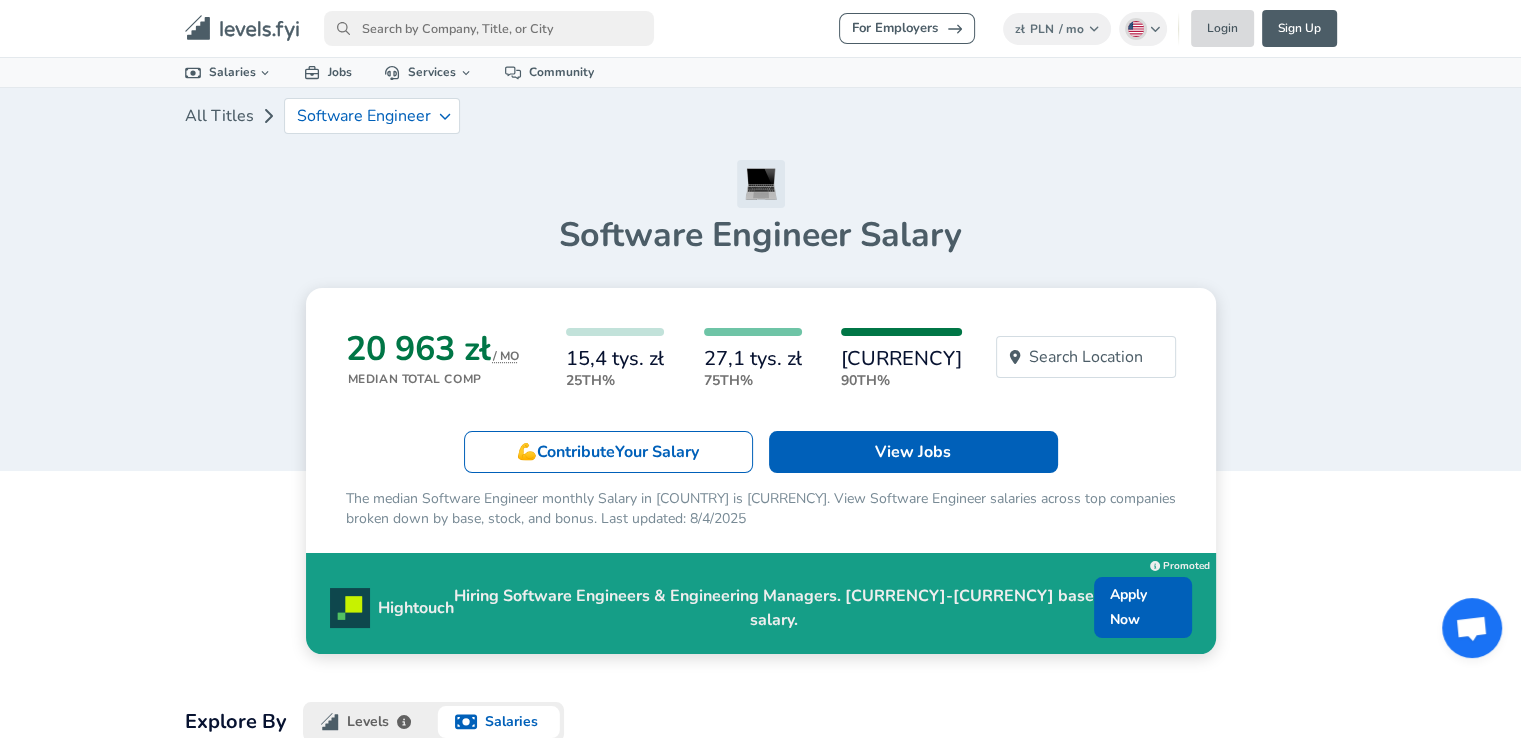 click on "Login" at bounding box center (1222, 28) 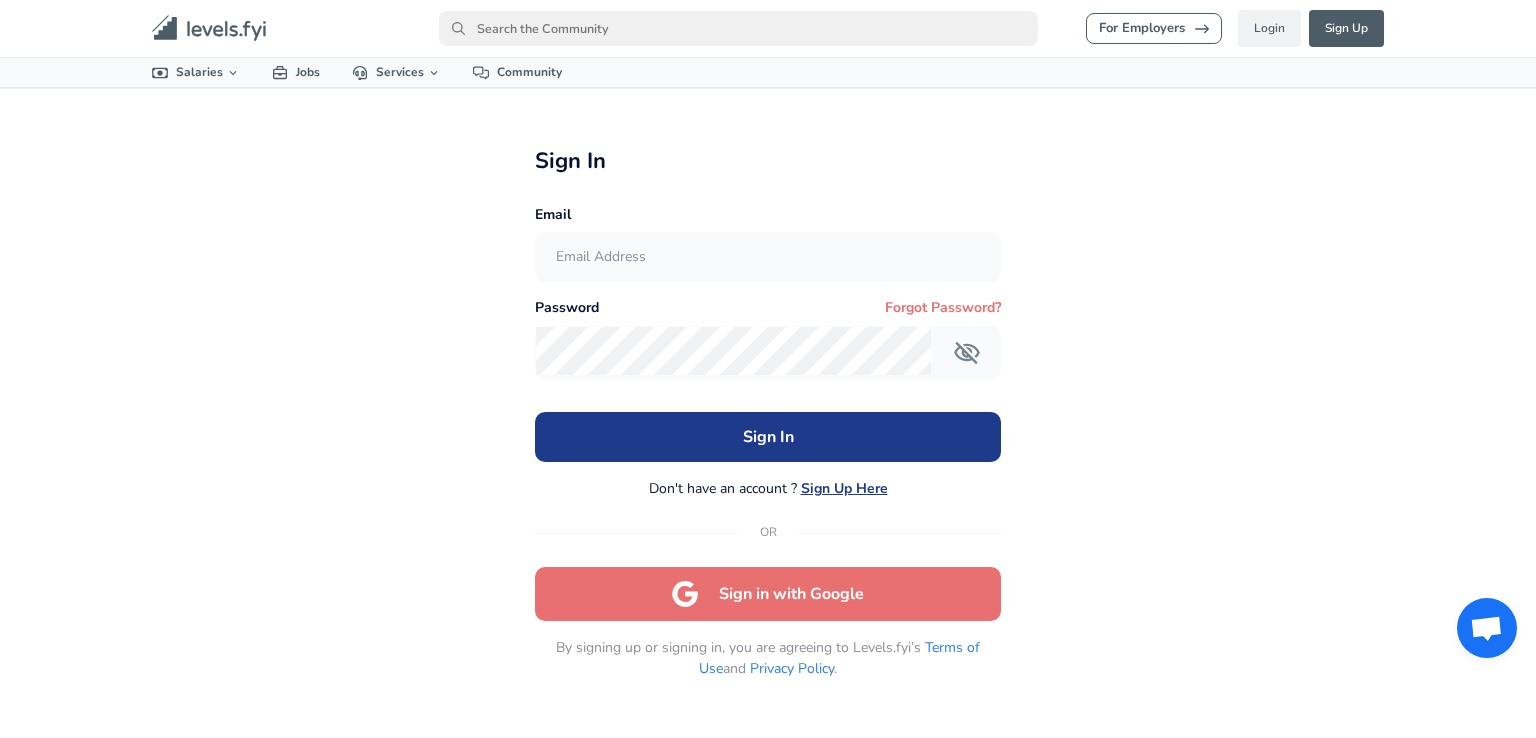 click on "Sign in with Google" at bounding box center (768, 594) 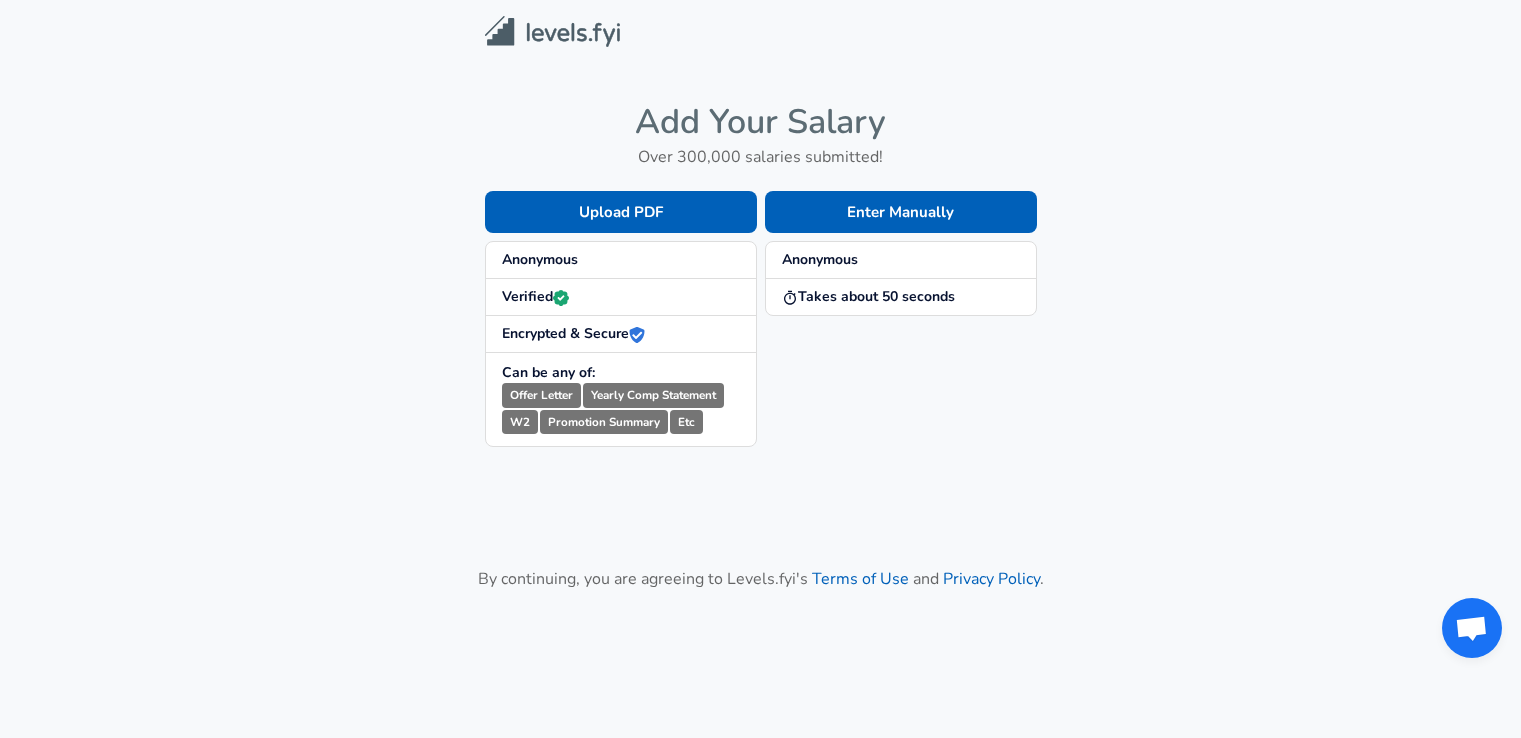 scroll, scrollTop: 0, scrollLeft: 0, axis: both 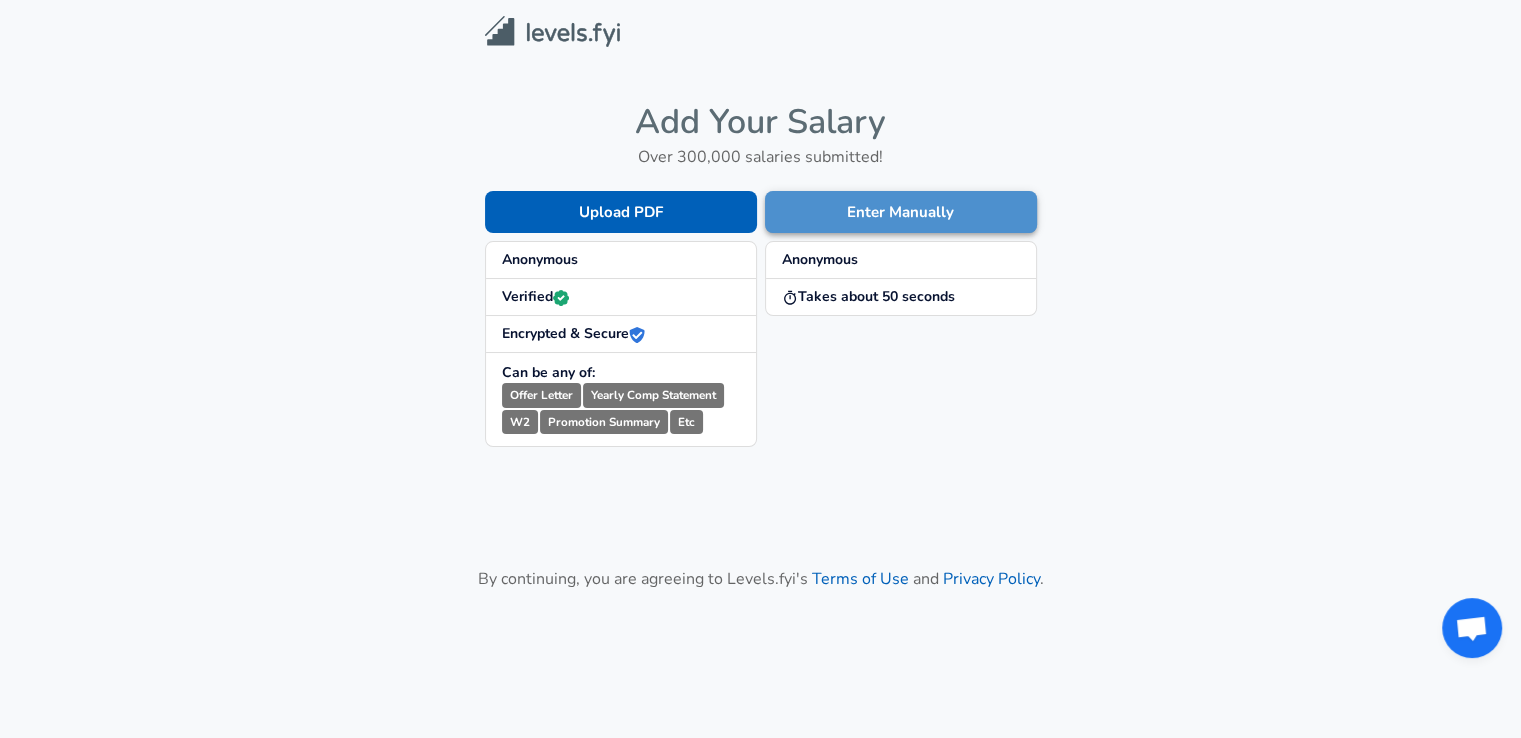 click on "Enter Manually" at bounding box center [901, 212] 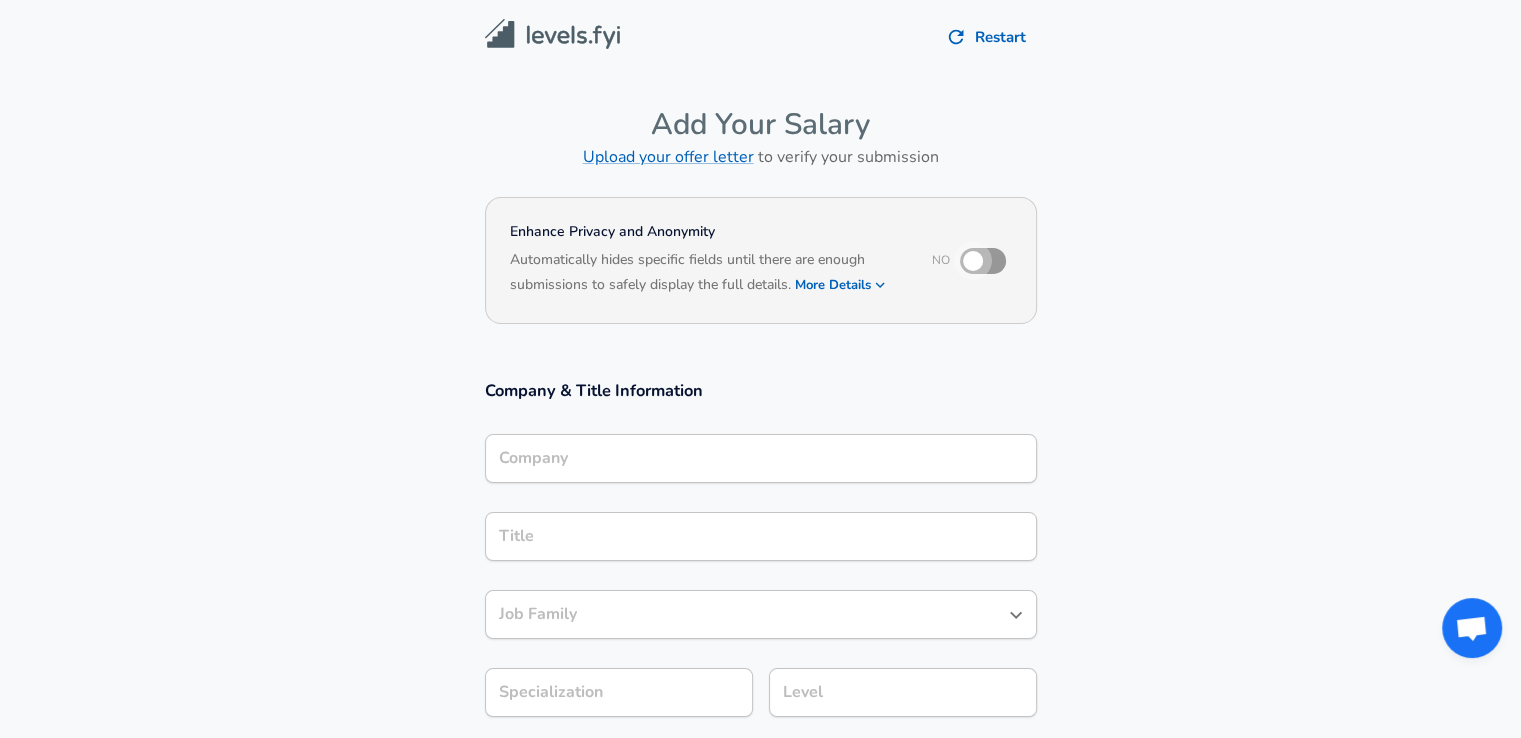click at bounding box center [973, 261] 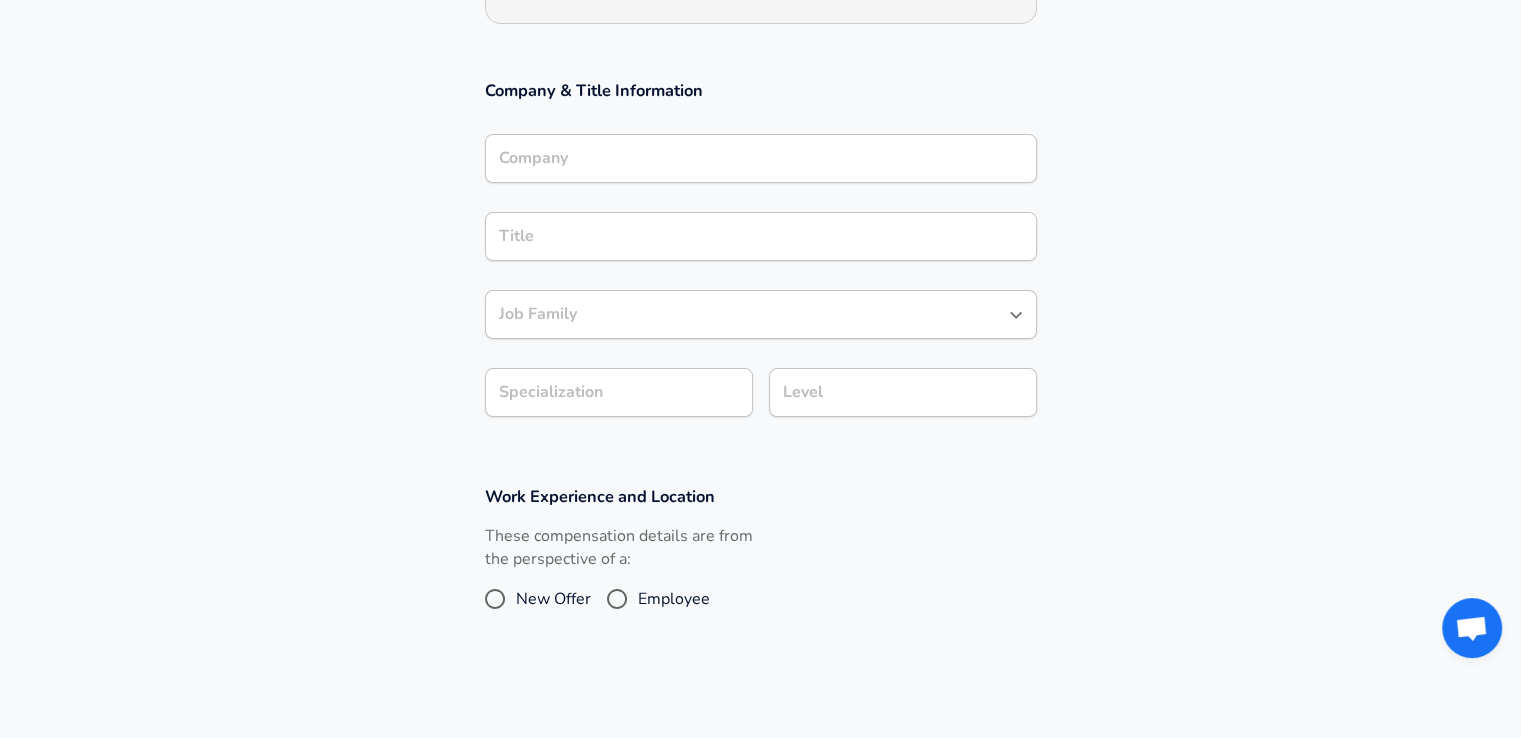 scroll, scrollTop: 320, scrollLeft: 0, axis: vertical 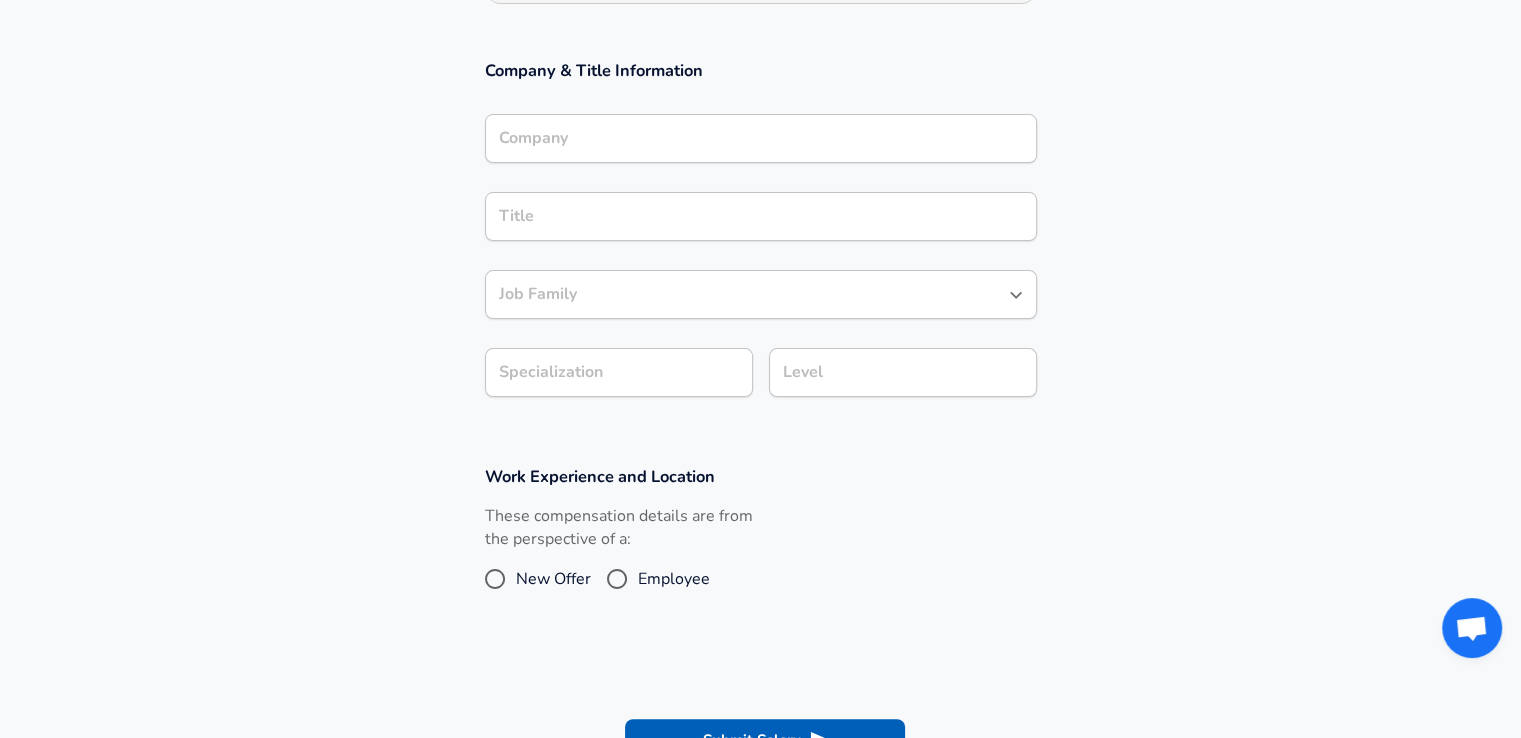 click on "Company" at bounding box center (761, 138) 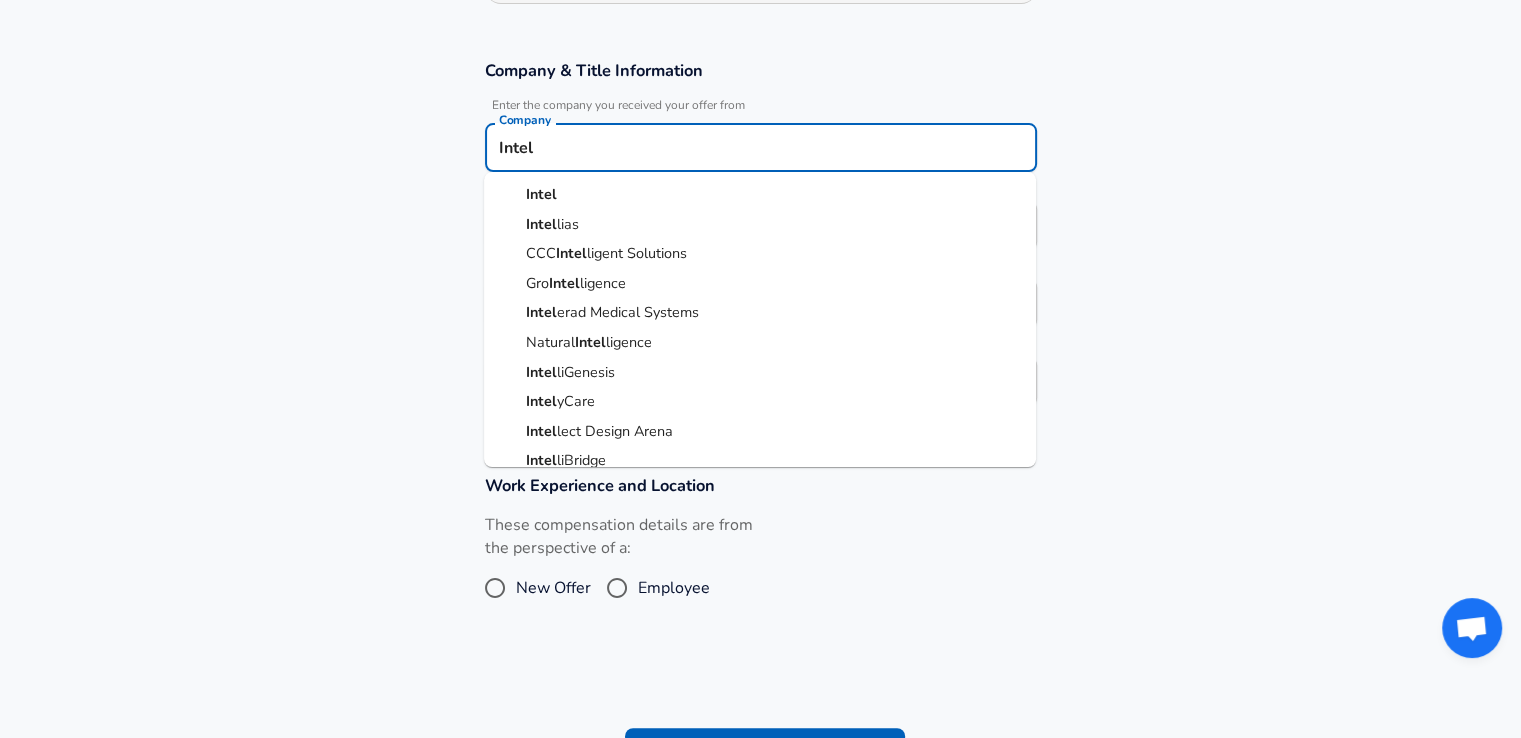 click on "Intel" at bounding box center (760, 195) 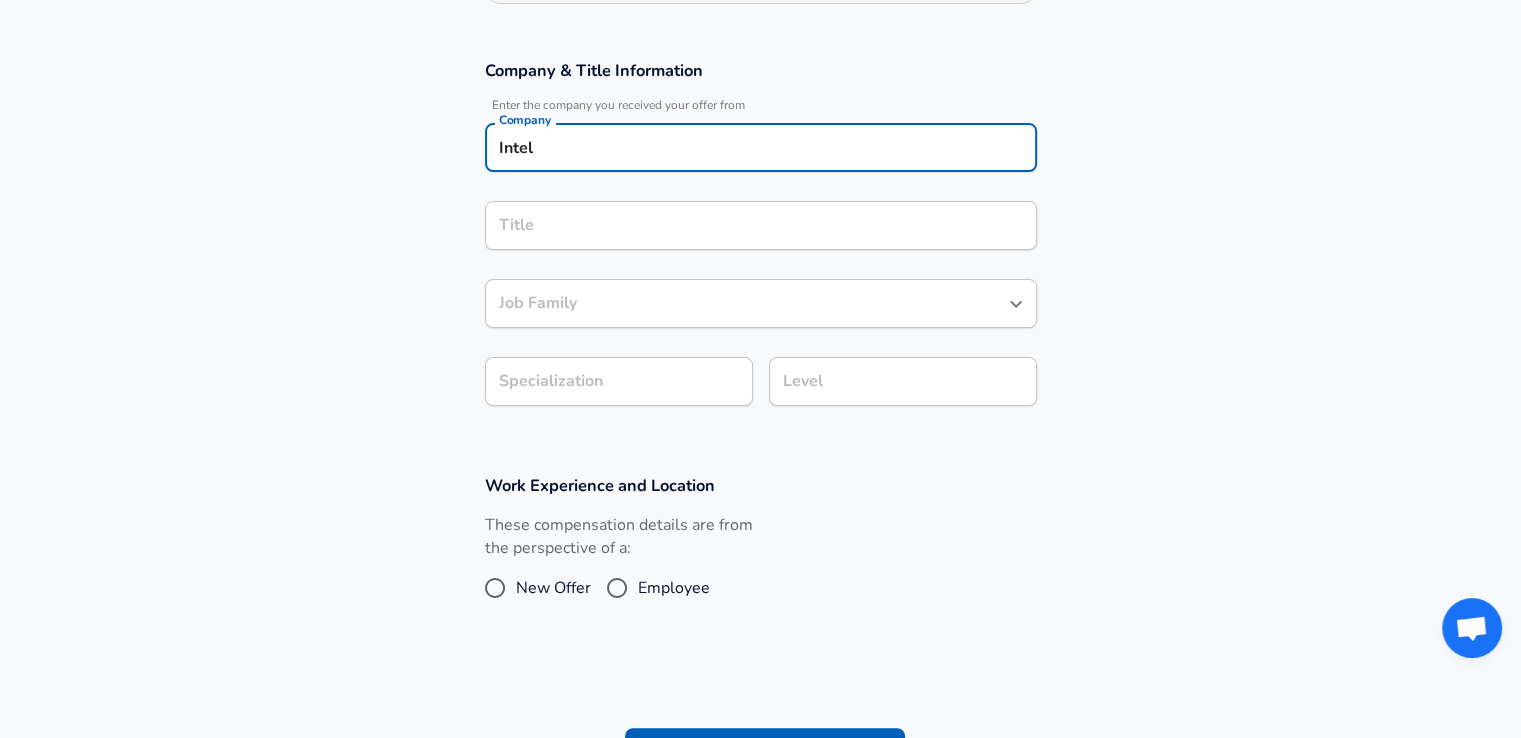 type on "Intel" 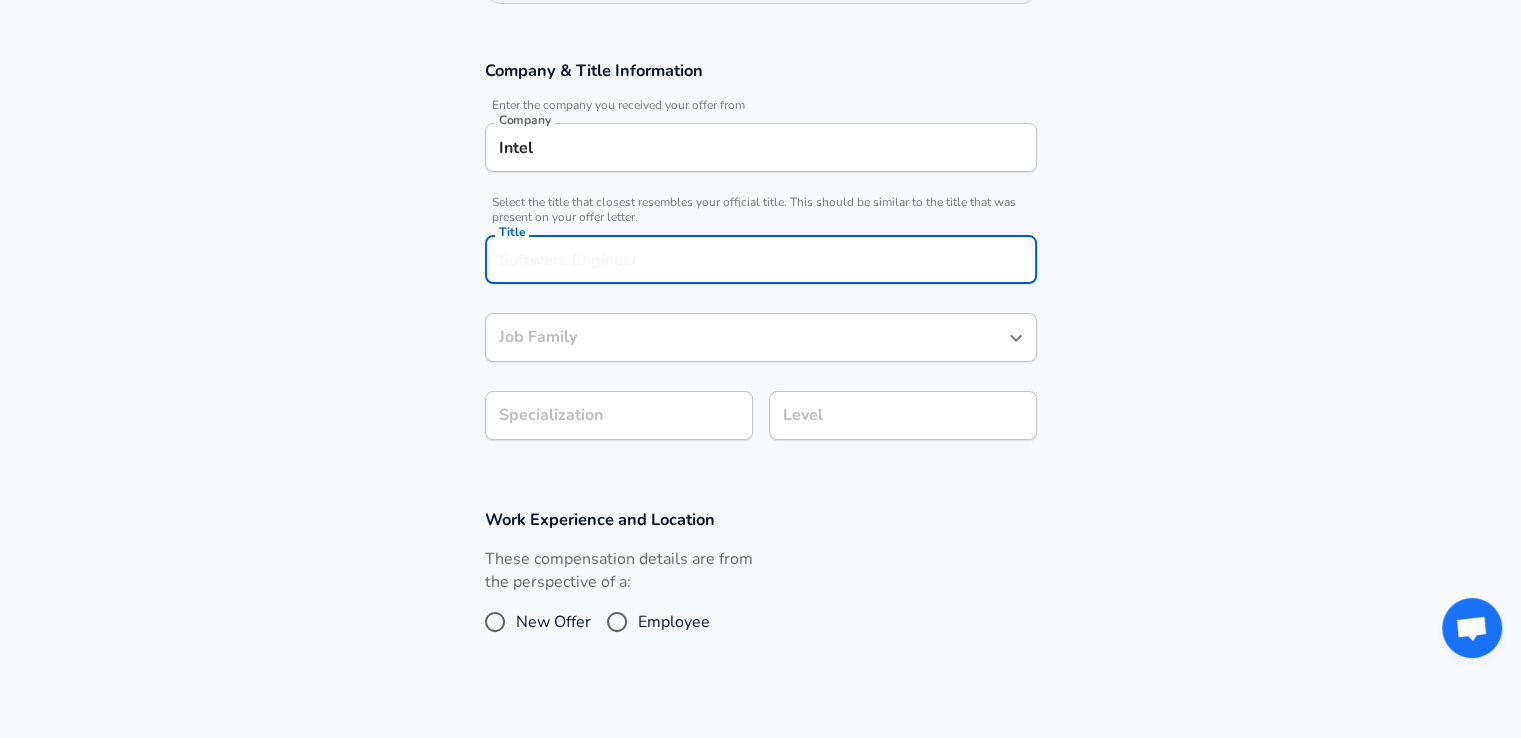 scroll, scrollTop: 360, scrollLeft: 0, axis: vertical 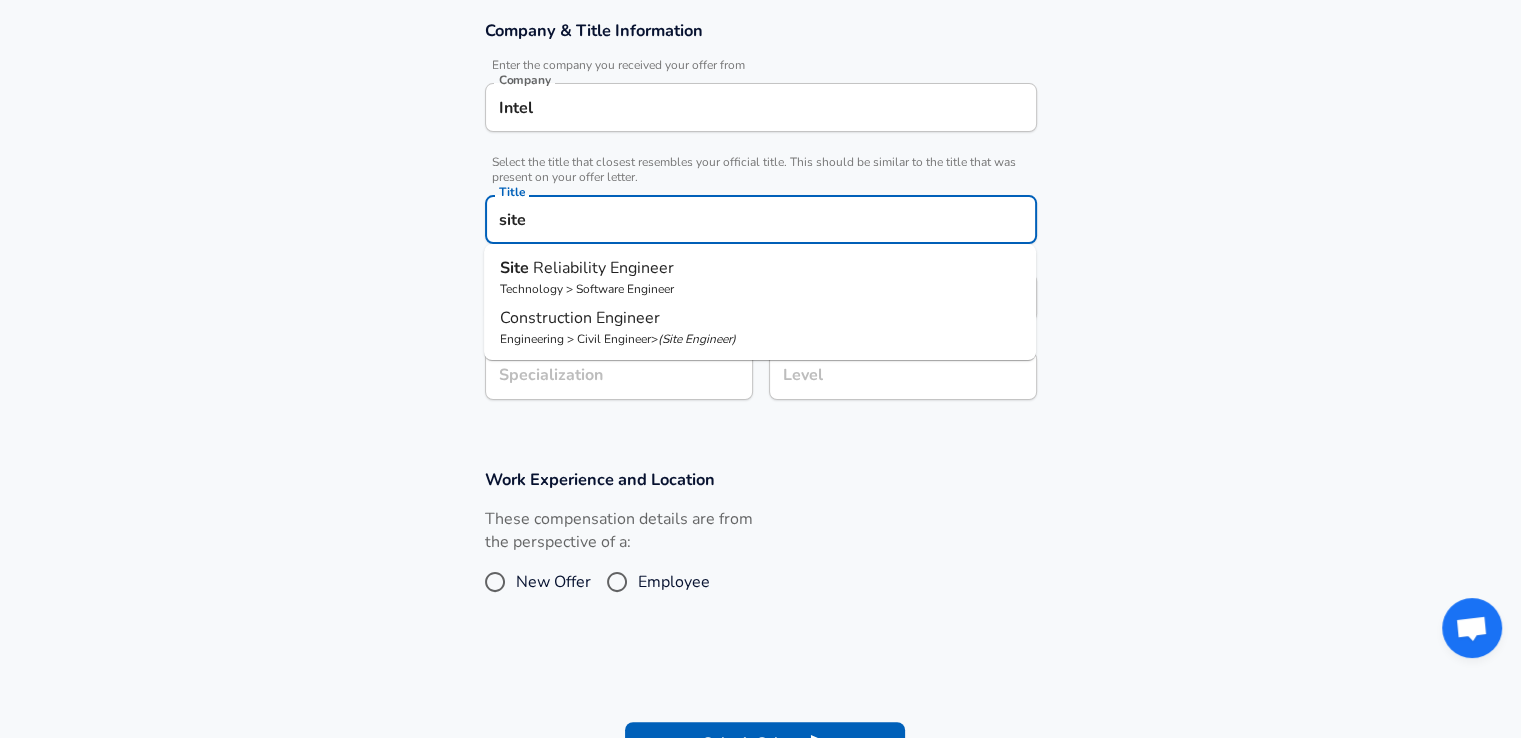 click on "Reliability Engineer" at bounding box center (603, 268) 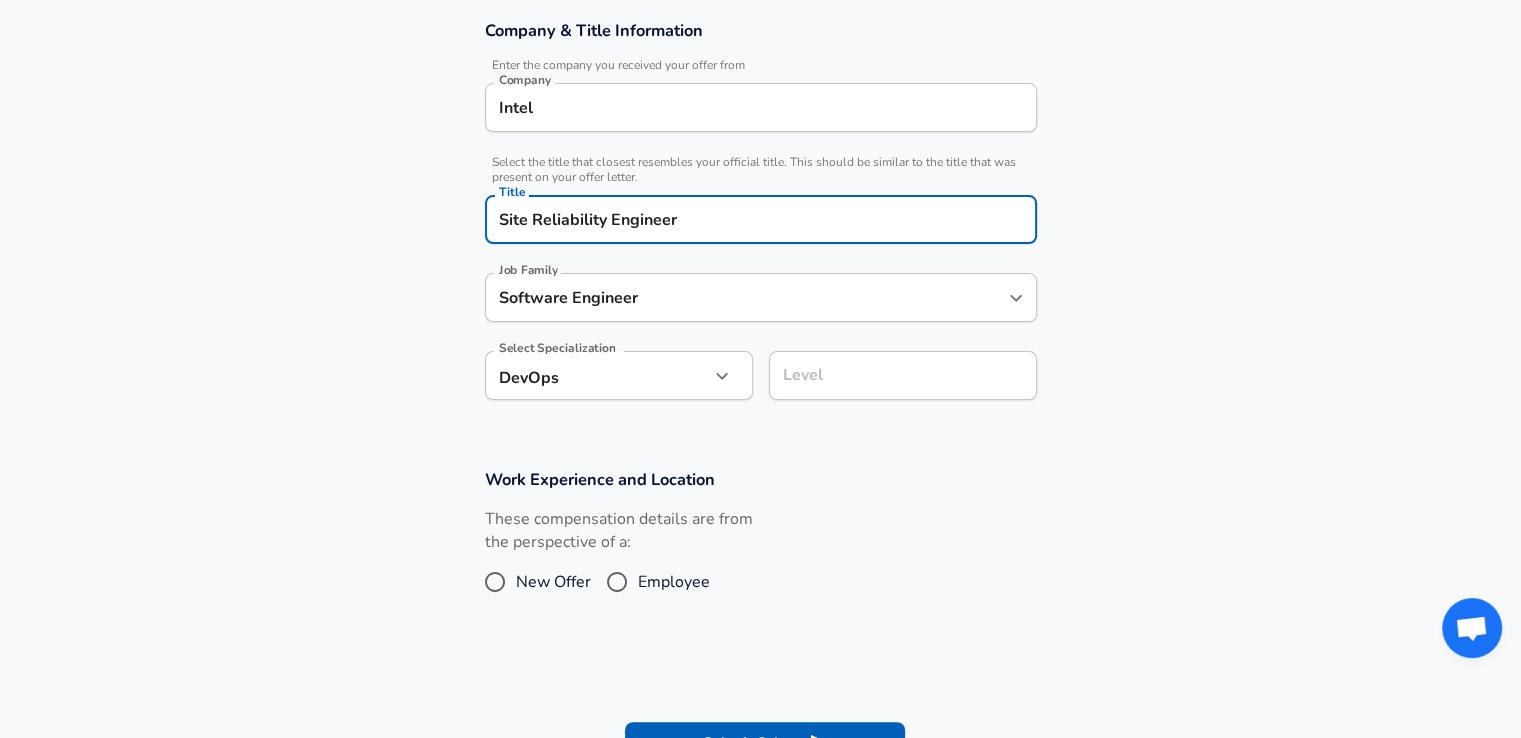 type on "Site Reliability Engineer" 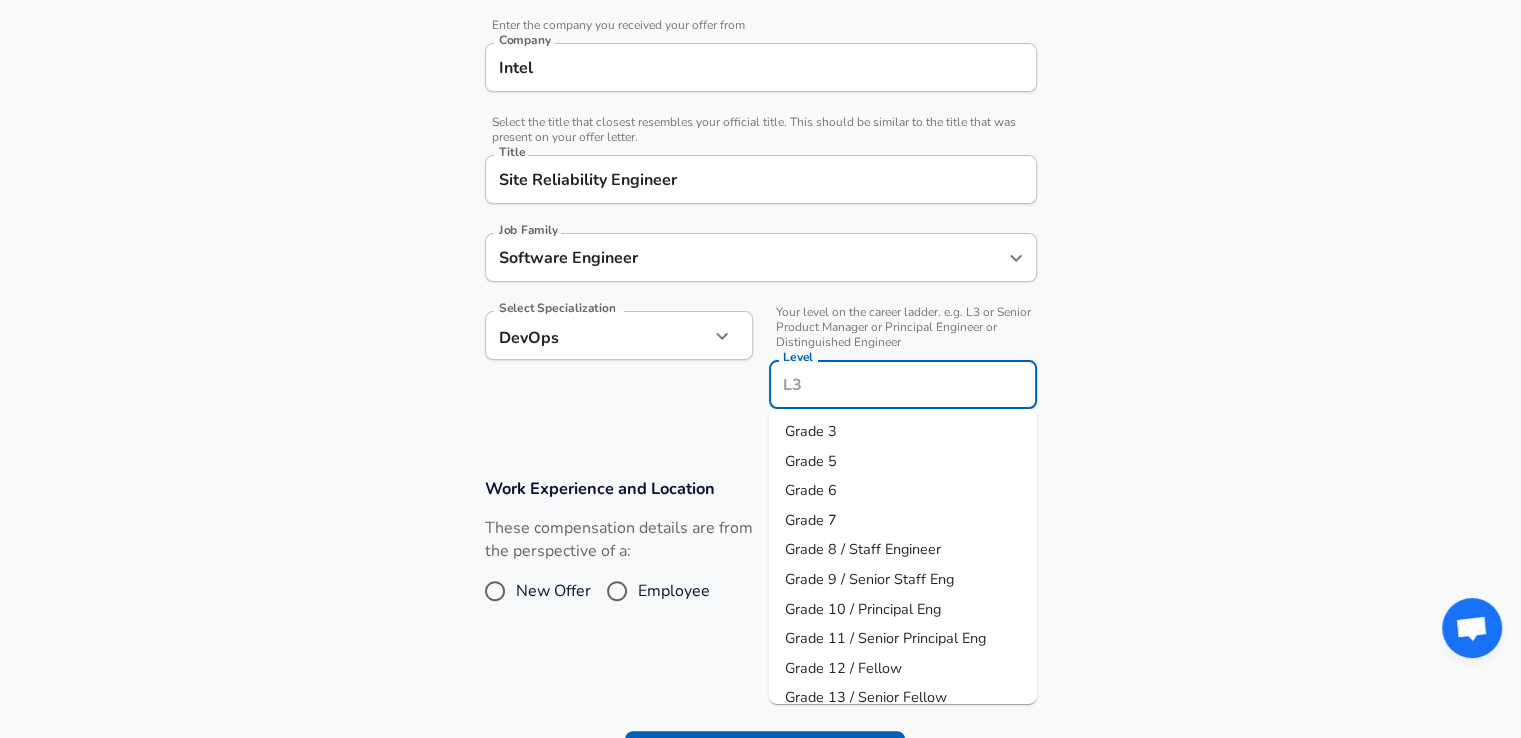 click on "Grade 7" at bounding box center [903, 521] 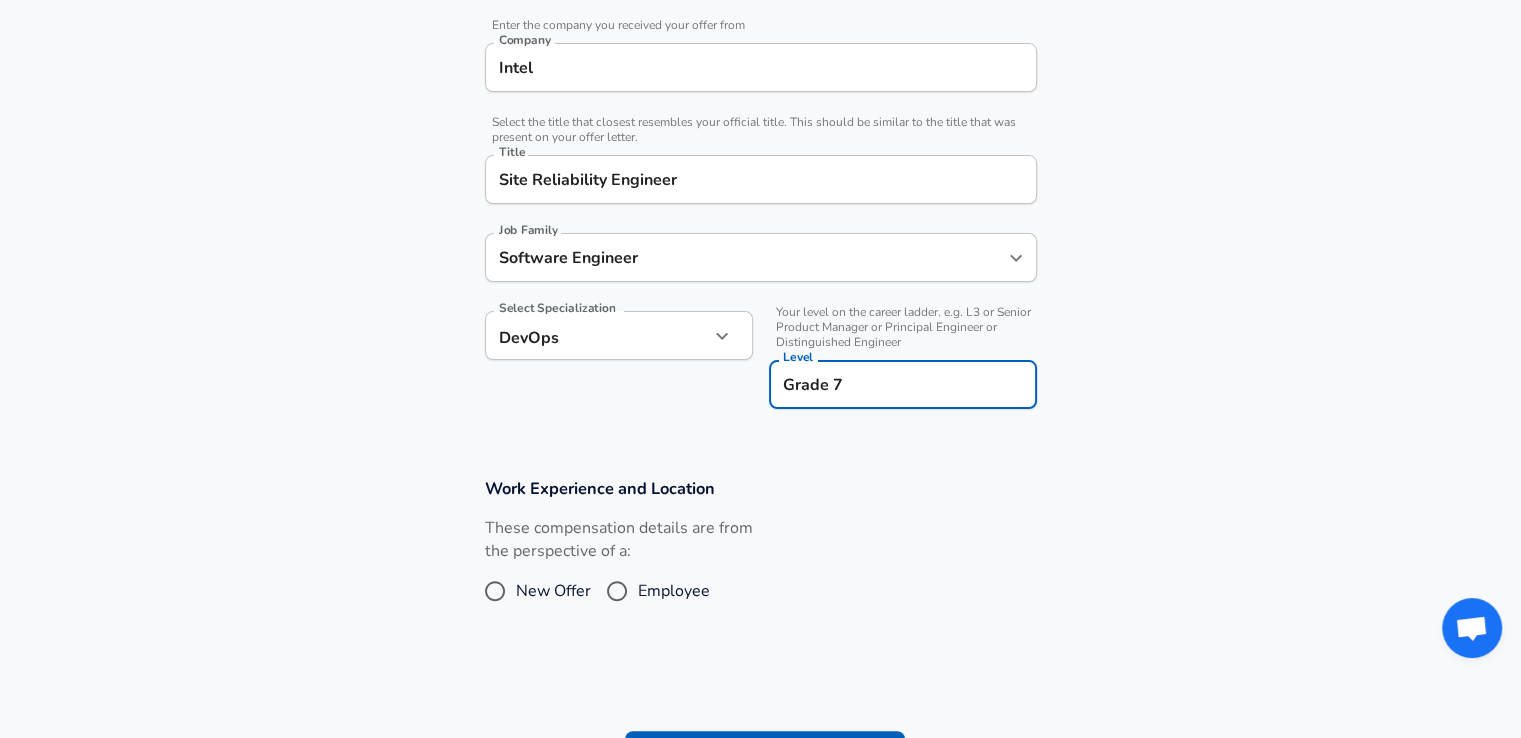 click on "Company & Title Information Enter the company you received your offer from Company Intel Company Select the title that closest resembles your official title. This should be similar to the title that was present on your offer letter. Title Site Reliability Engineer Title Job Family Software Engineer Job Family Select Specialization DevOps DevOps Select Specialization Your level on the career ladder. e.g. L3 or Senior Product Manager or Principal Engineer or Distinguished Engineer Level Grade 7 Level" at bounding box center [760, 205] 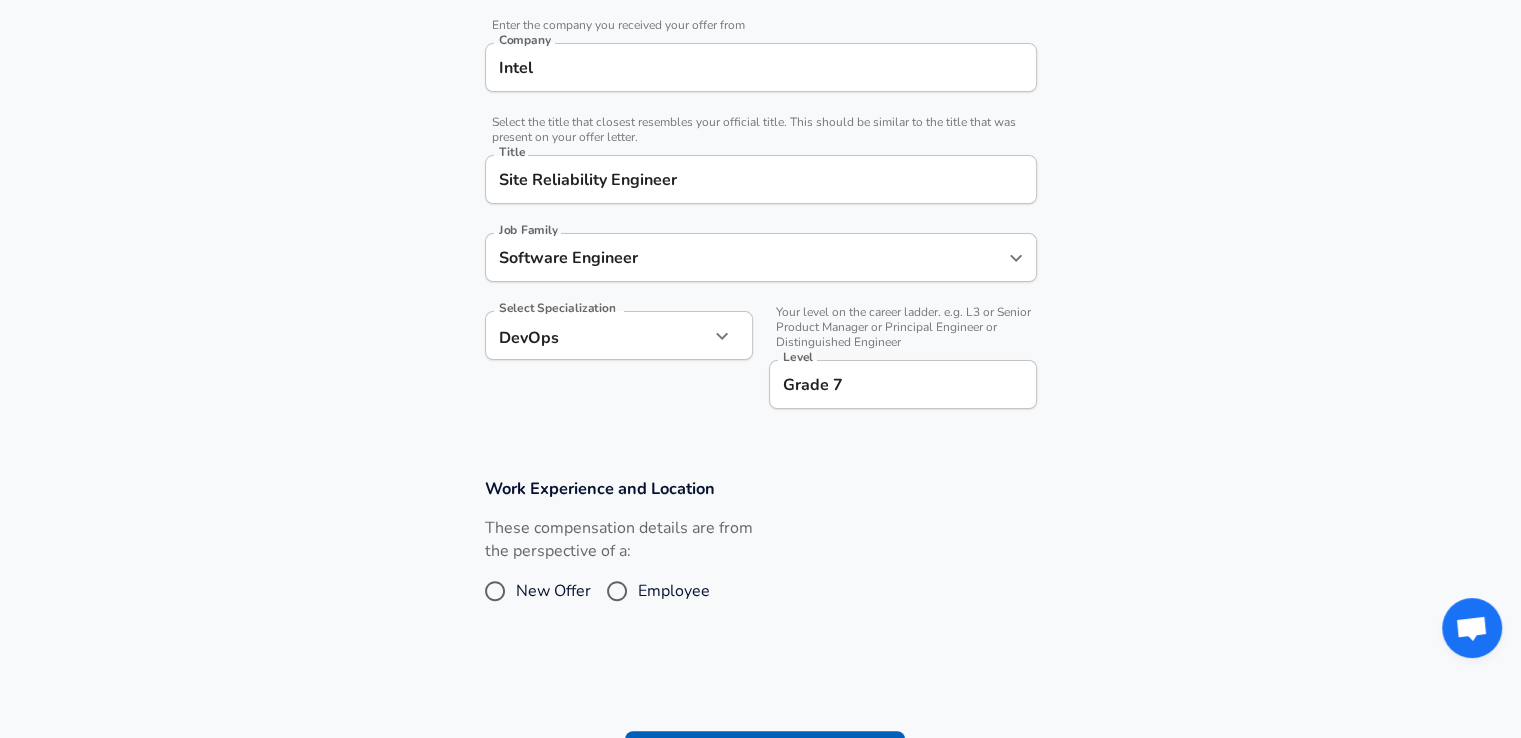 click on "Employee" at bounding box center (674, 591) 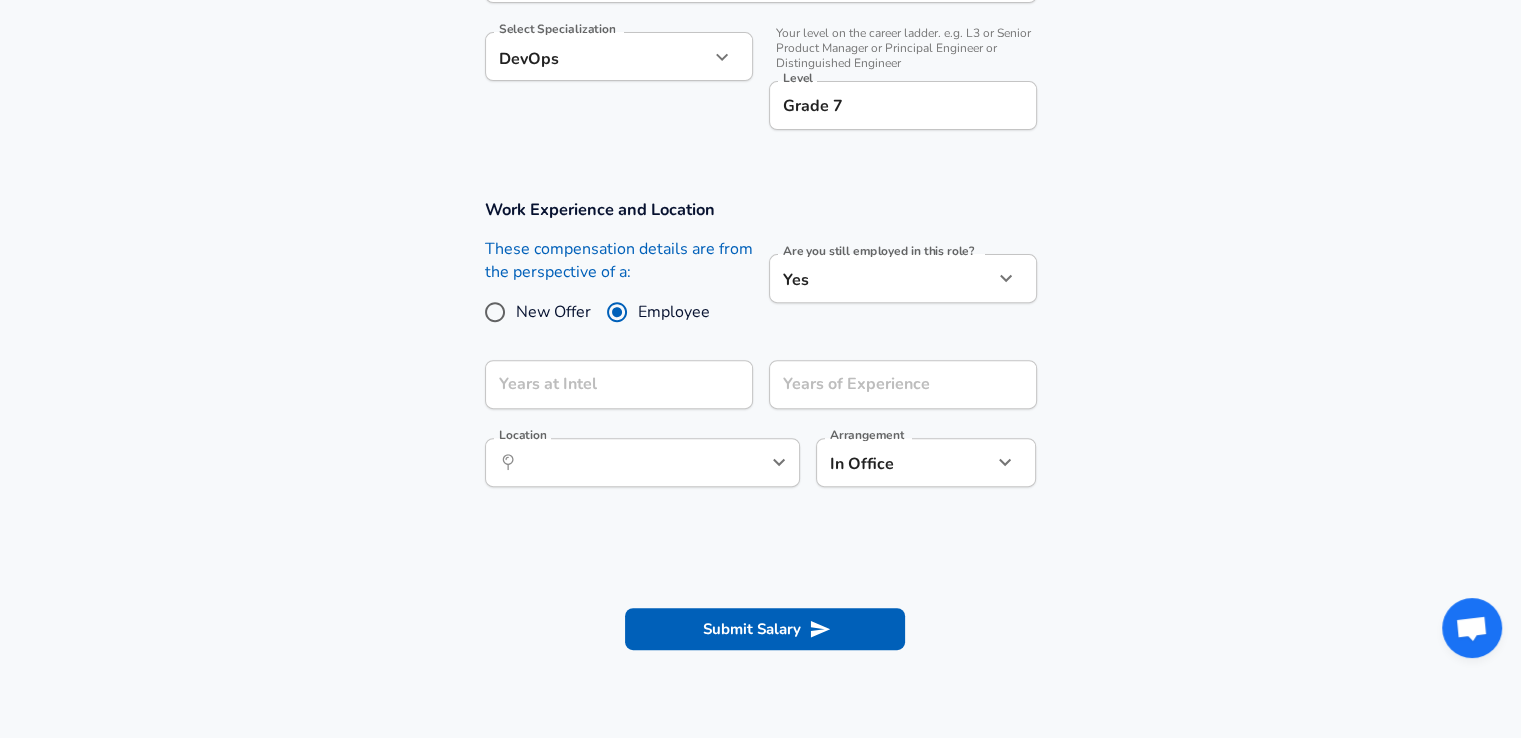 scroll, scrollTop: 700, scrollLeft: 0, axis: vertical 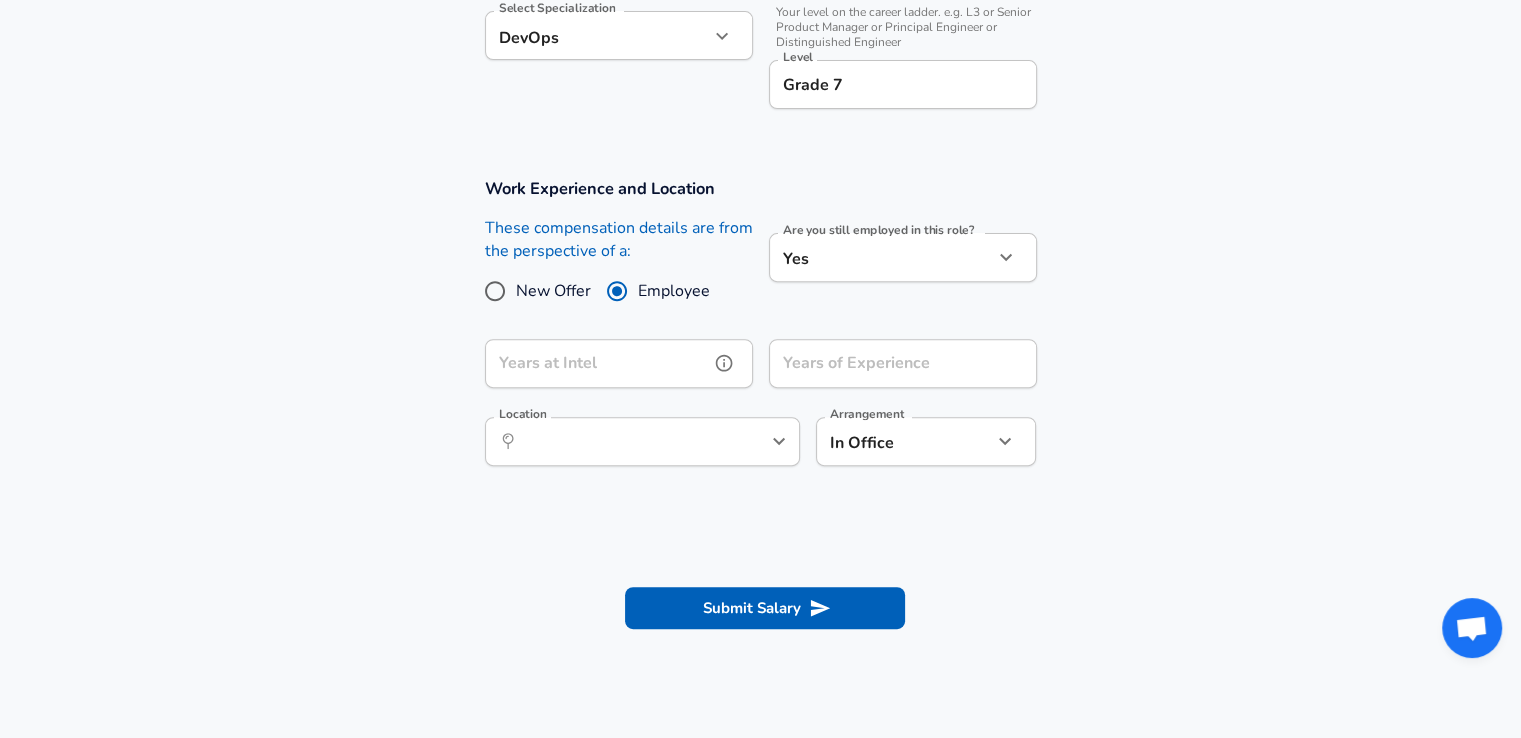 click on "Years at Intel" at bounding box center [597, 363] 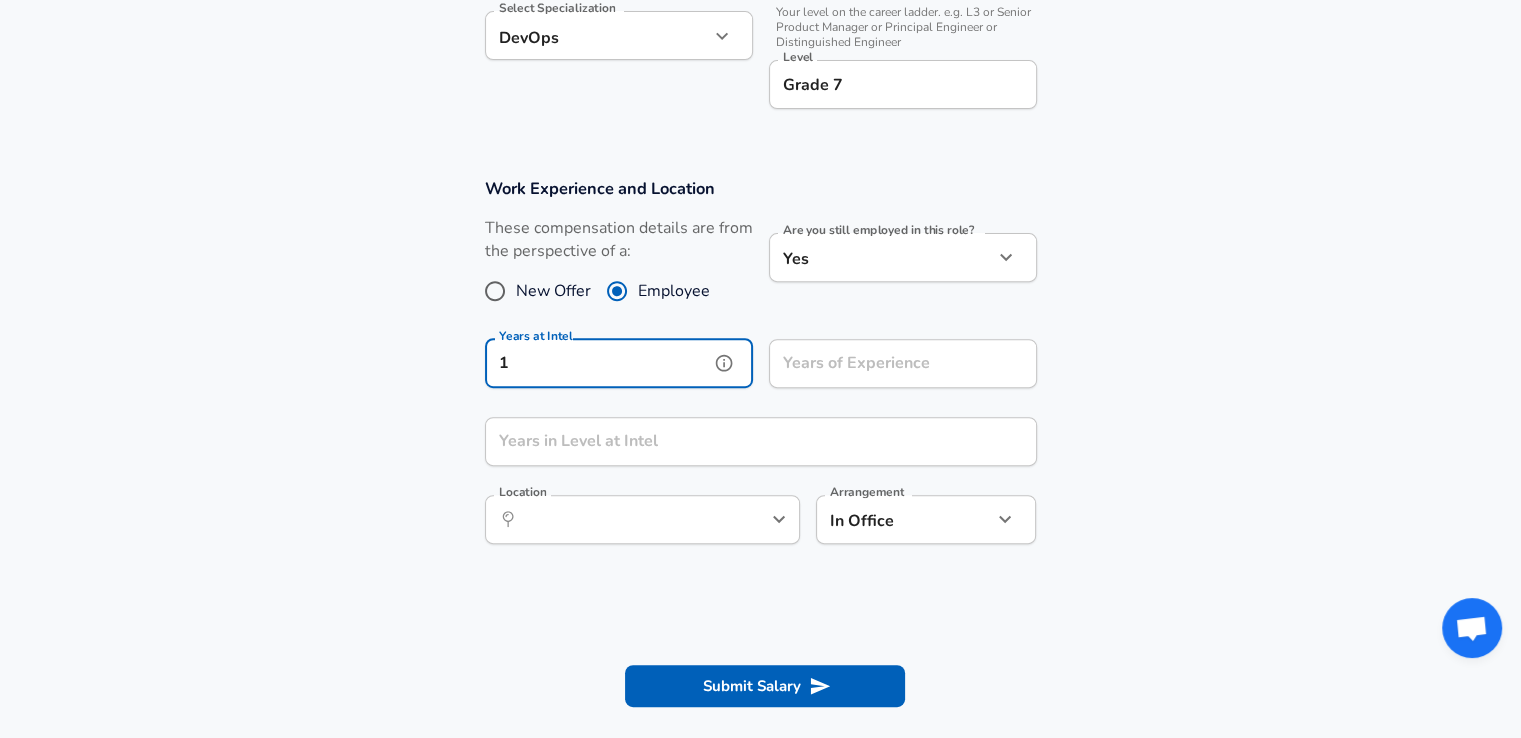 type on "1" 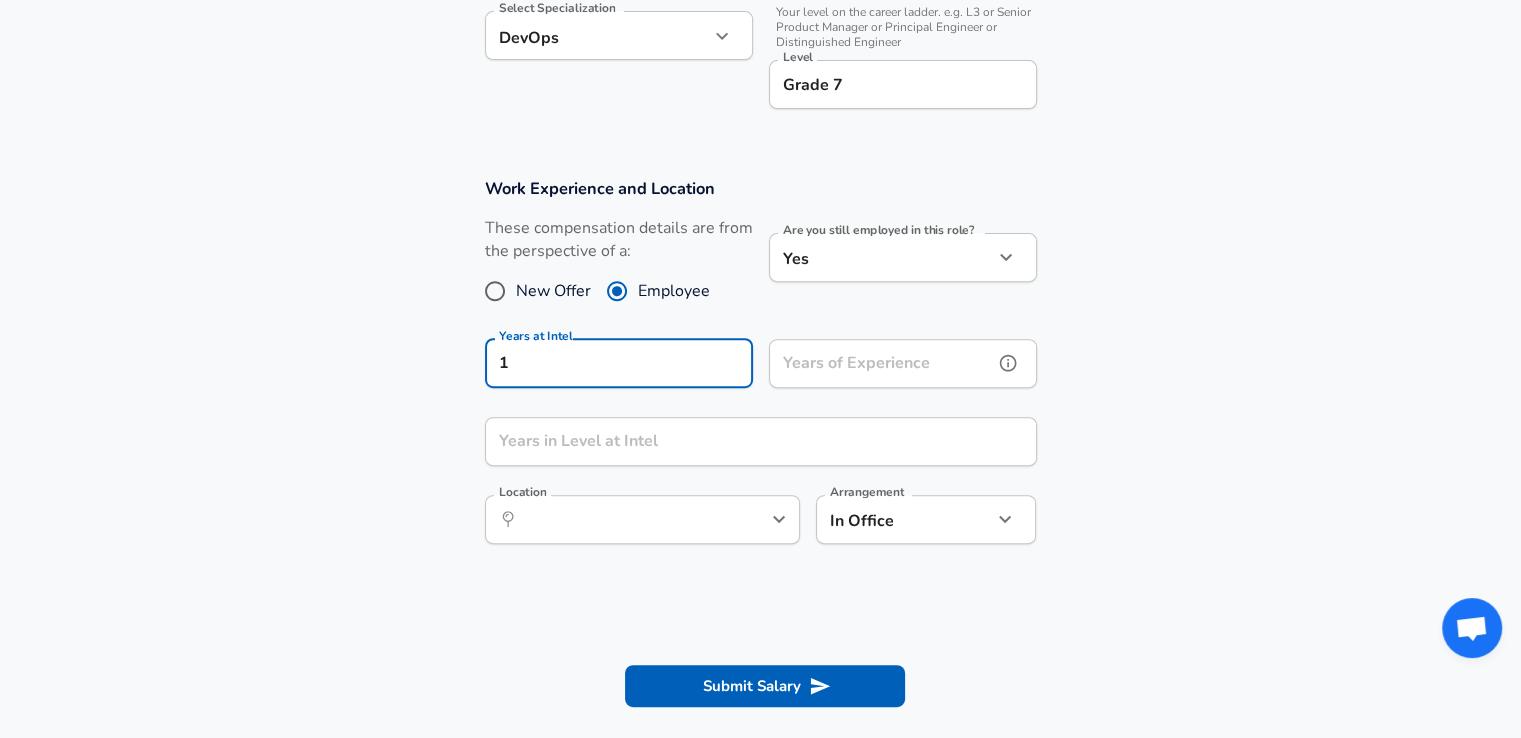 click on "Years of Experience Years of Experience" at bounding box center (903, 366) 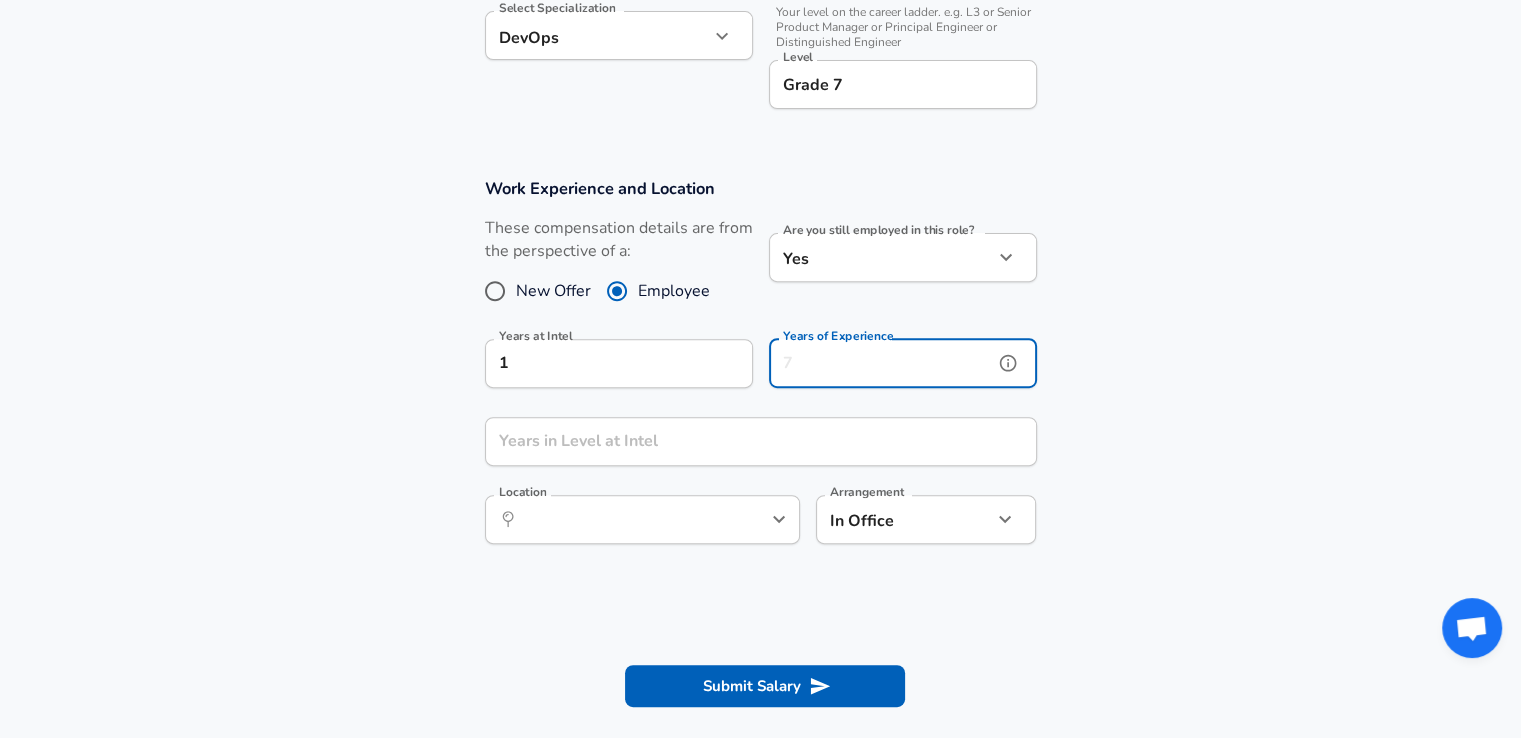 type on "15" 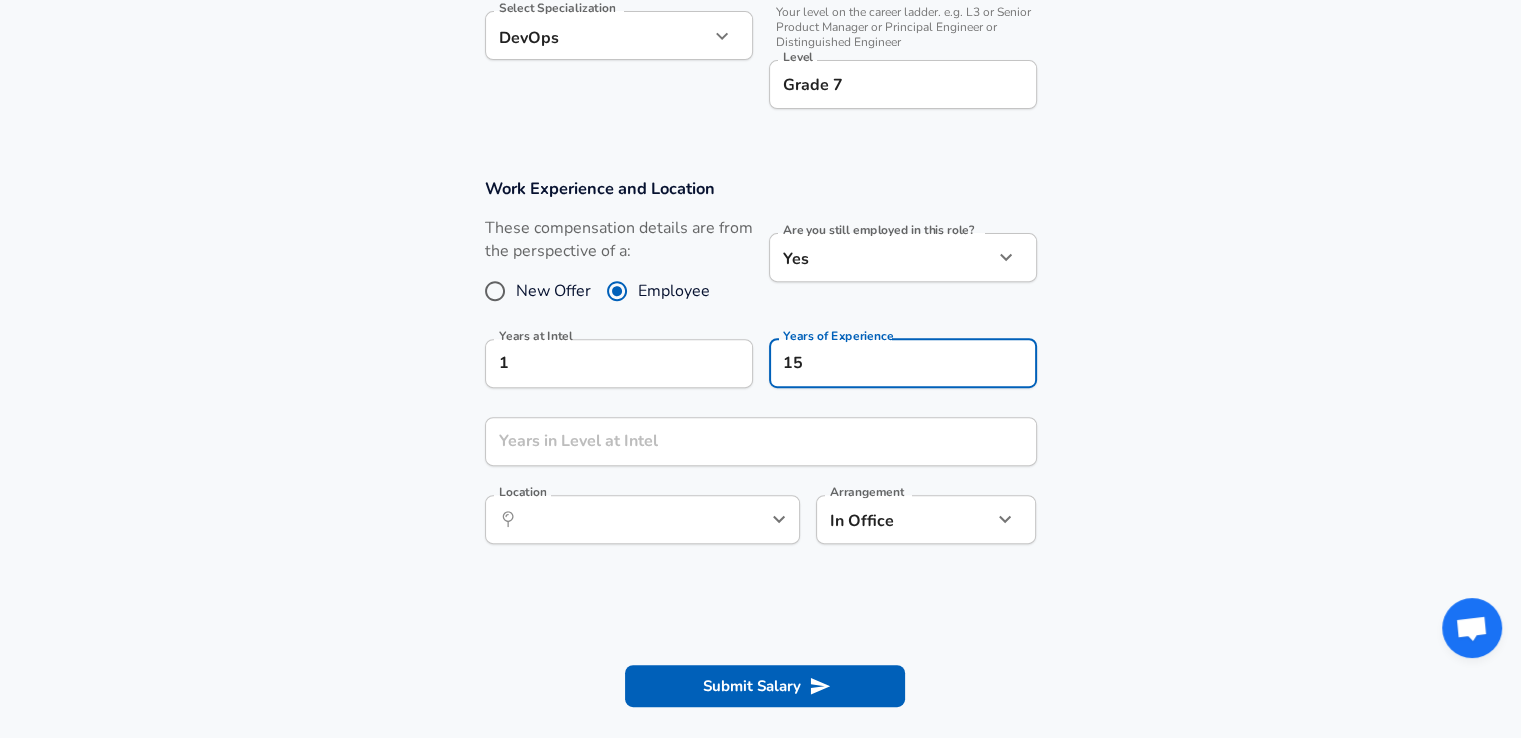 click on "Work Experience and Location These compensation details are from the perspective of a: New Offer Employee Are you still employed in this role? Yes yes Are you still employed in this role? Years at Intel 1 Years at Intel Years of Experience 15 Years of Experience Years in Level at Intel Years in Level at Intel Location ​ Location Arrangement In Office office Arrangement" at bounding box center (760, 371) 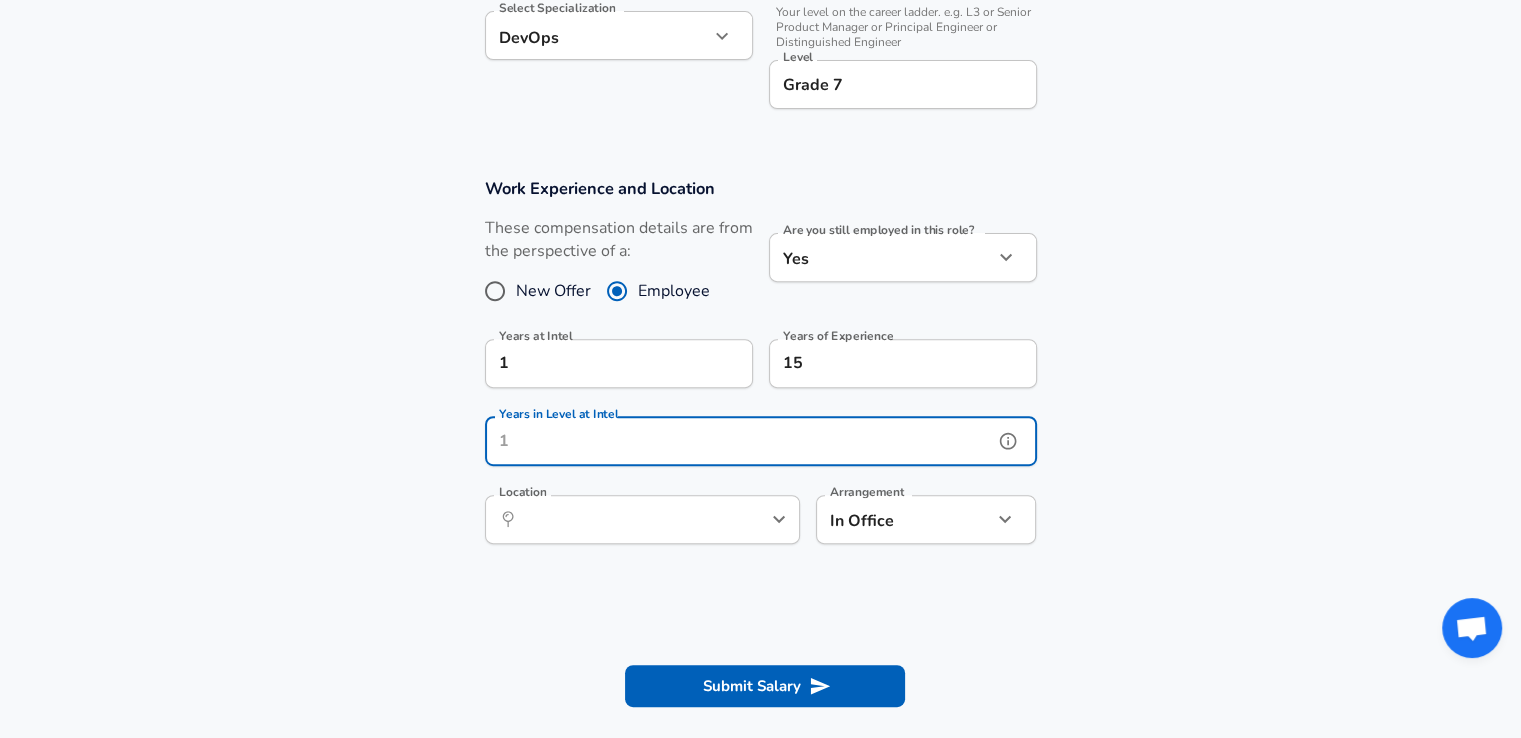 click on "Years in Level at Intel" at bounding box center [739, 441] 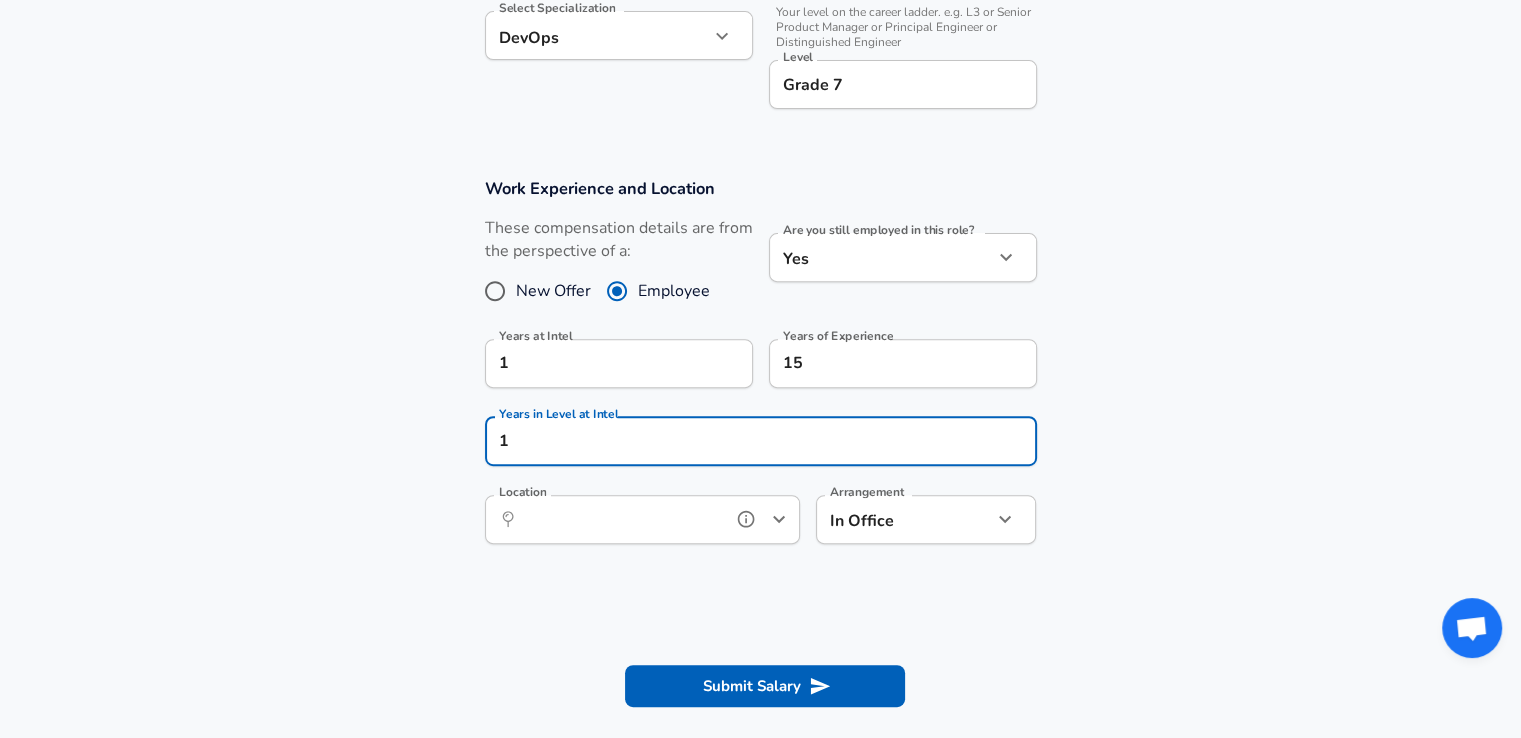 click on "Location" at bounding box center [620, 519] 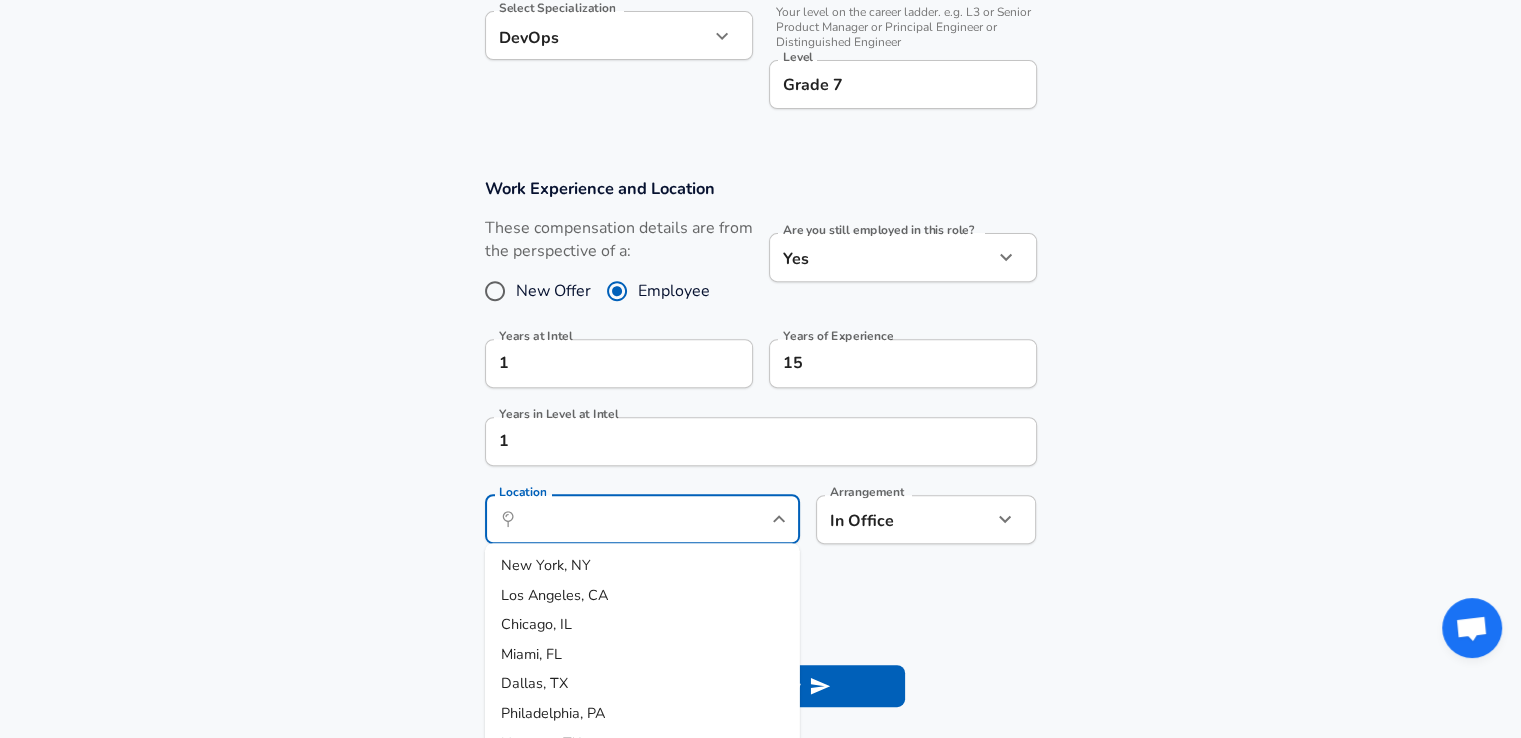 click on "We value your privacy We use cookies to enhance your browsing experience, serve personalized ads or content, and analyze our traffic. By clicking "Accept All", you consent to our use of cookies. Customize    Accept All   Customize Consent Preferences   We use cookies to help you navigate efficiently and perform certain functions. You will find detailed information about all cookies under each consent category below. The cookies that are categorized as "Necessary" are stored on your browser as they are essential for enabling the basic functionalities of the site. ...  Show more Necessary Always Active Necessary cookies are required to enable the basic features of this site, such as providing secure log-in or adjusting your consent preferences. These cookies do not store any personally identifiable data. Cookie _GRECAPTCHA Duration 5 months 27 days Description Google Recaptcha service sets this cookie to identify bots to protect the website against malicious spam attacks. Cookie __stripe_mid Duration 1 year MR" at bounding box center (760, -331) 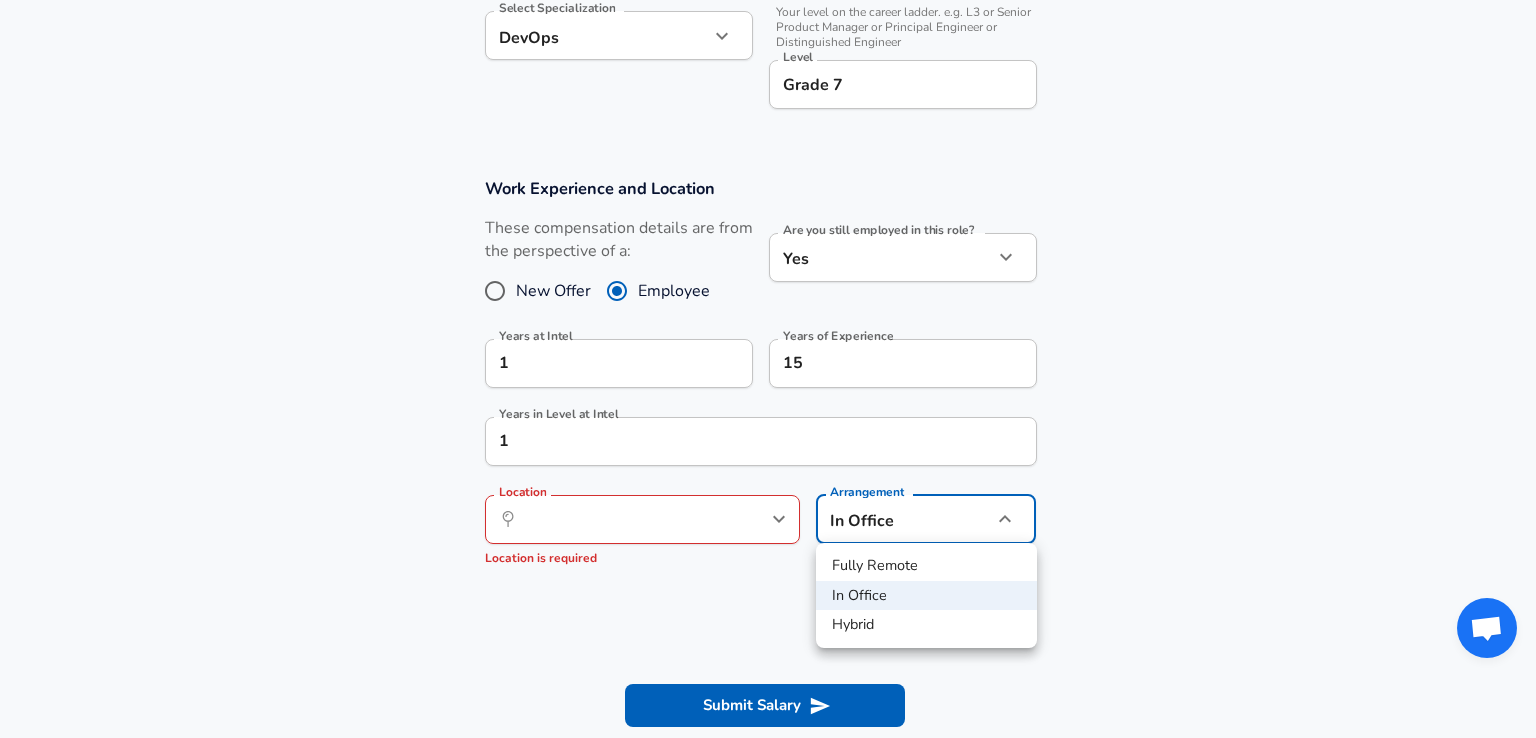 click on "Fully Remote" at bounding box center (926, 566) 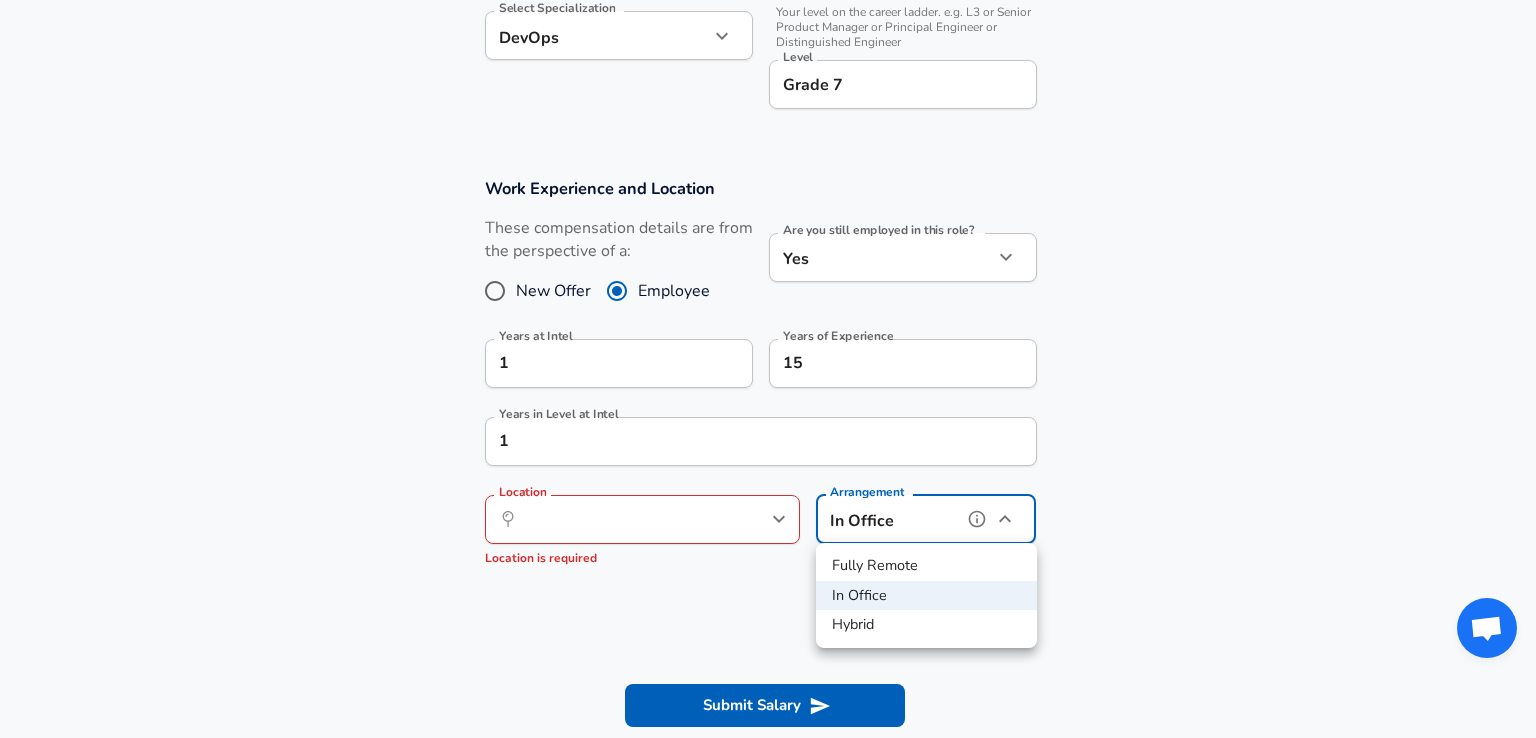 type on "remote" 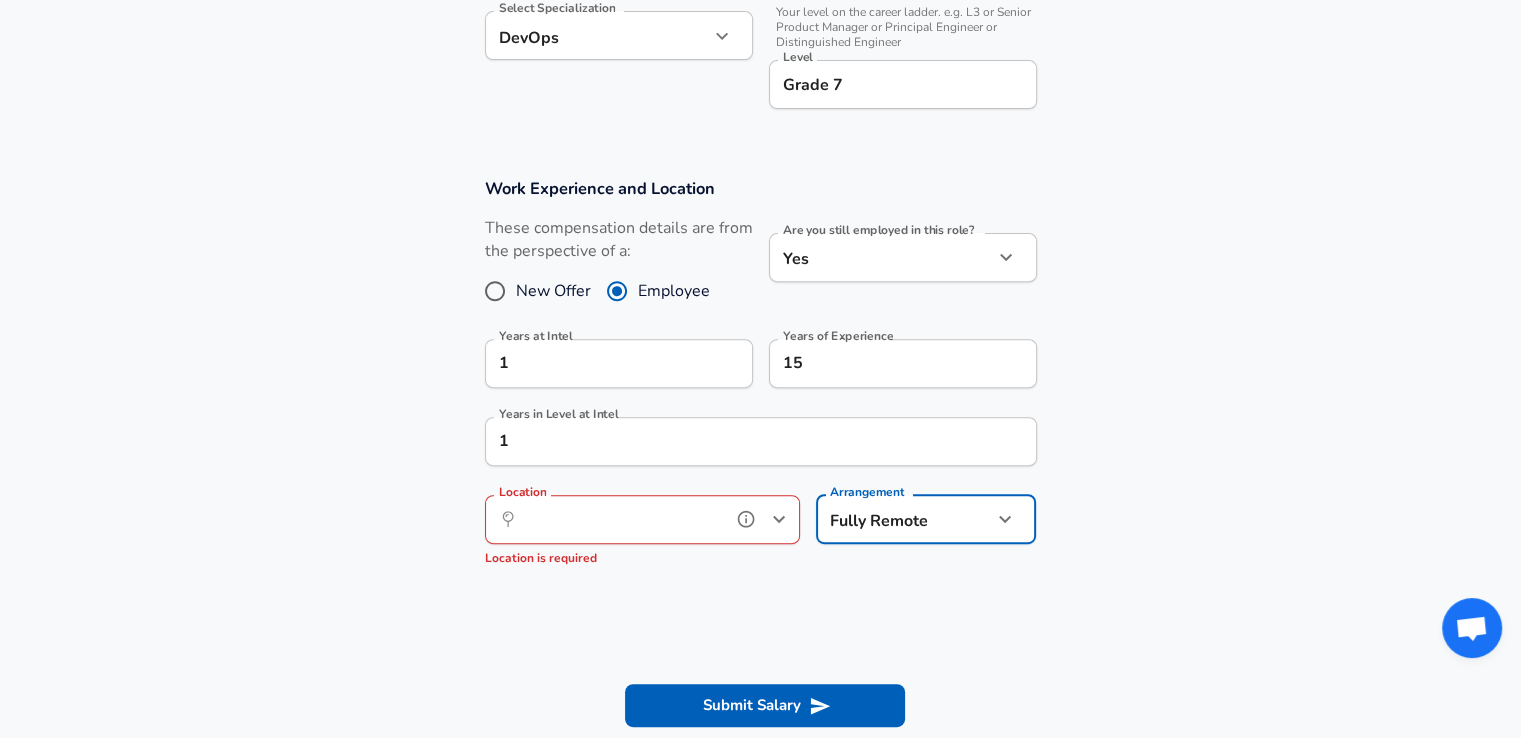 click on "Location" at bounding box center (620, 519) 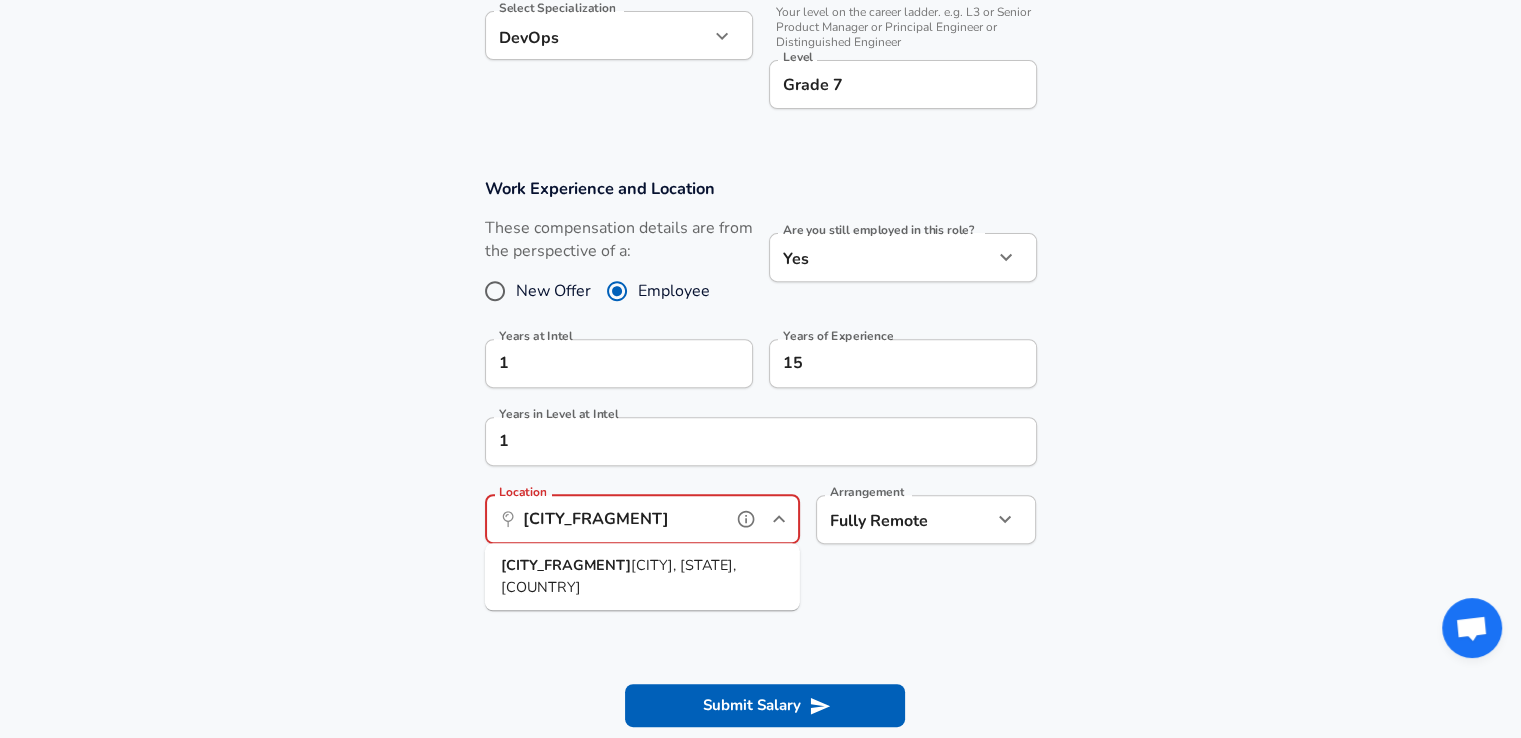 click on "[CITY], [STATE], [COUNTRY]" at bounding box center [618, 576] 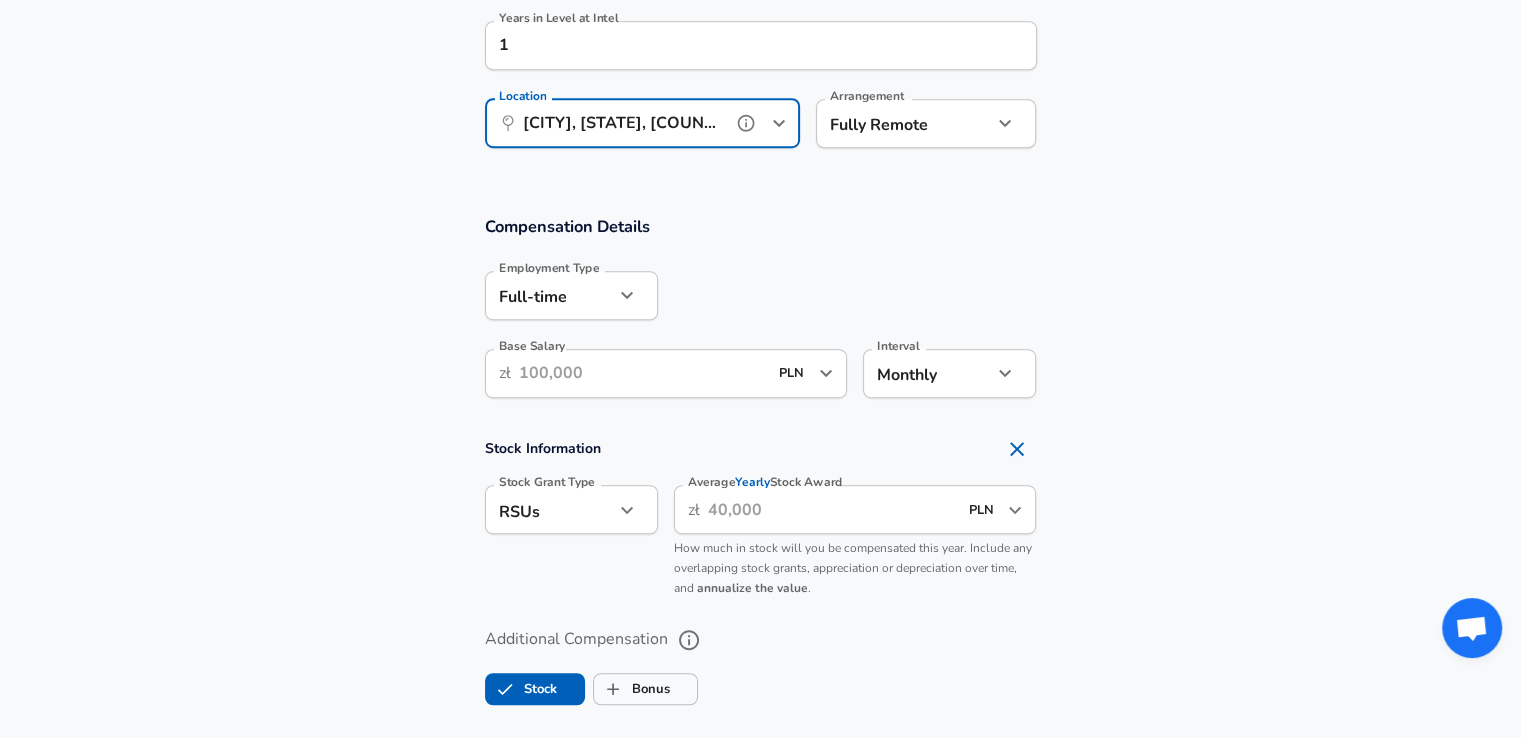 scroll, scrollTop: 1100, scrollLeft: 0, axis: vertical 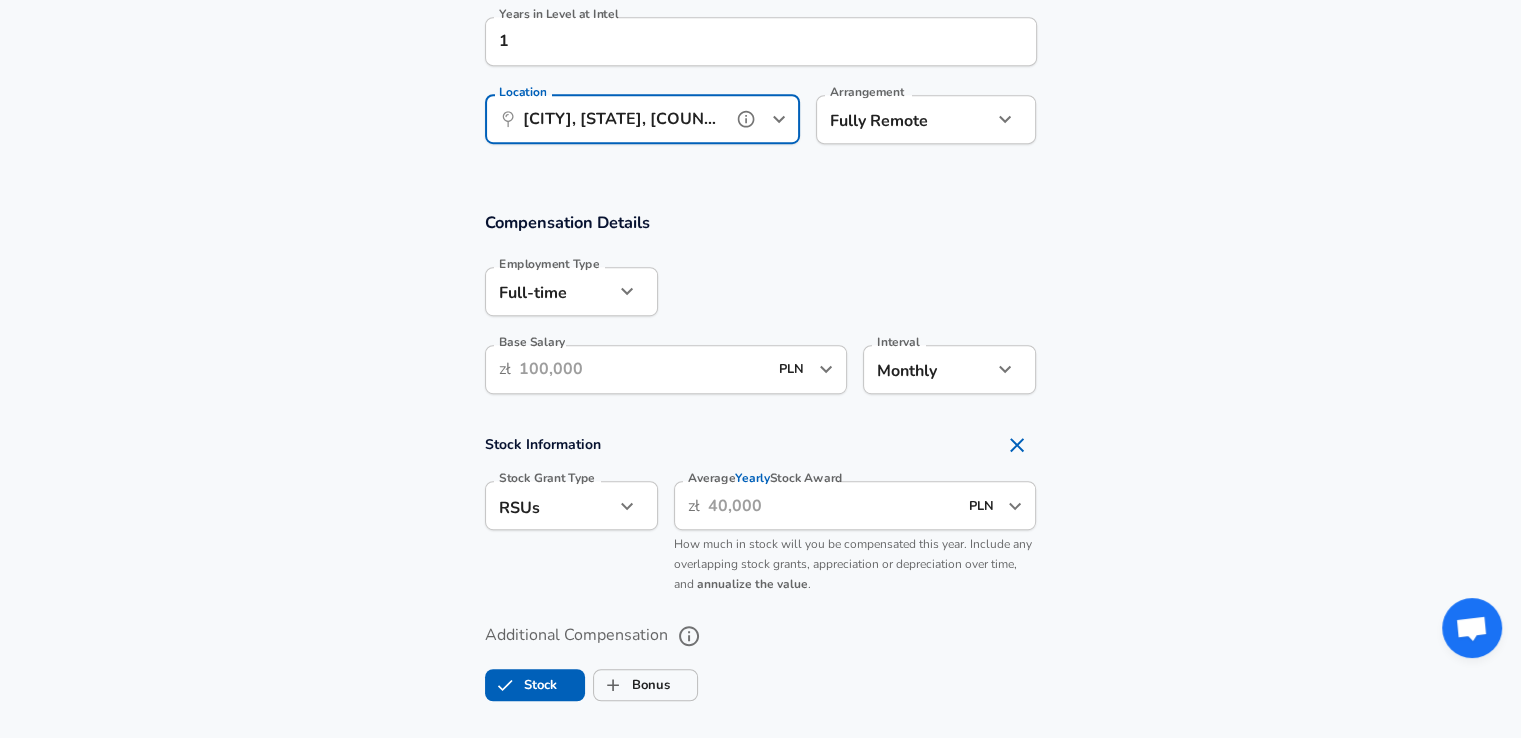 type on "[CITY], [STATE], [COUNTRY]" 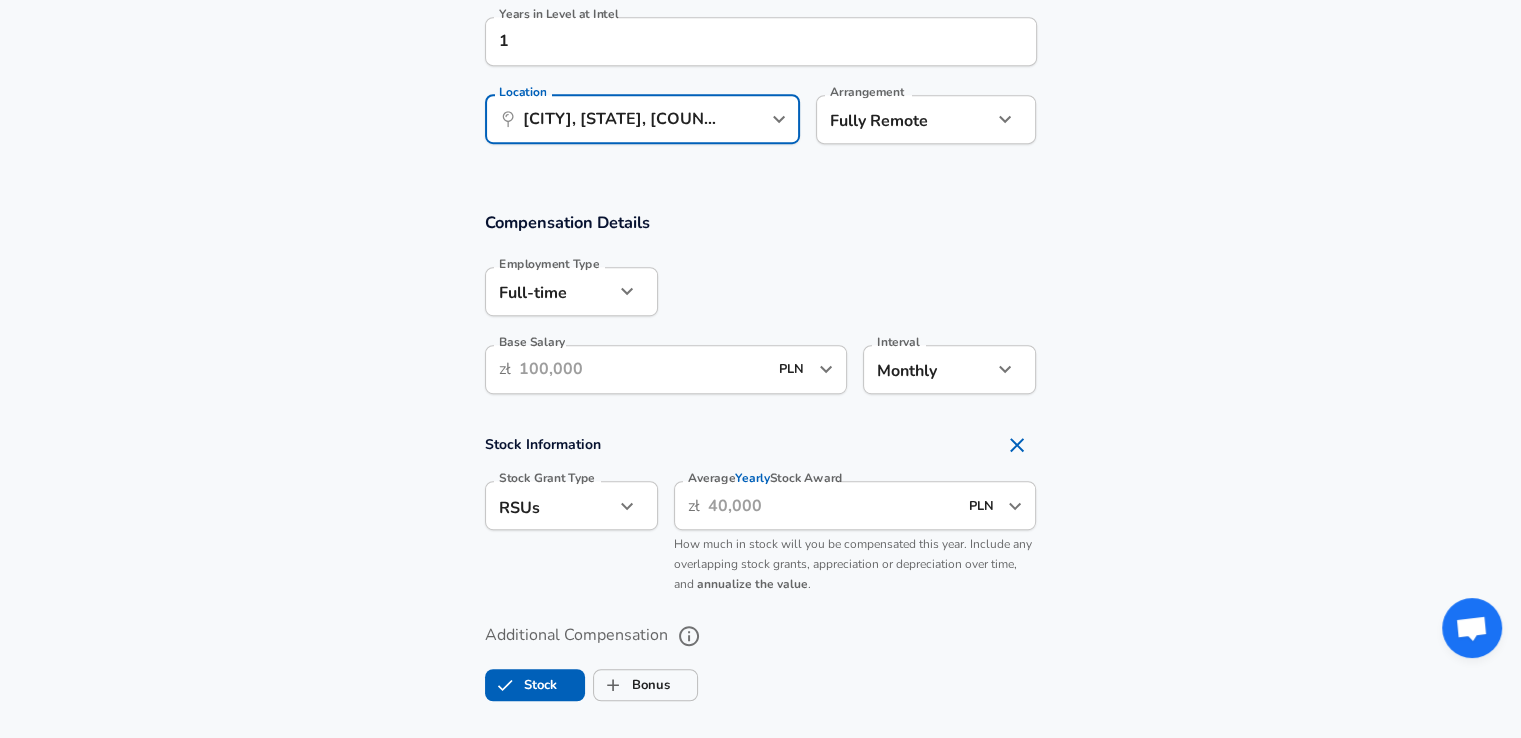 click on "Base Salary" at bounding box center (643, 369) 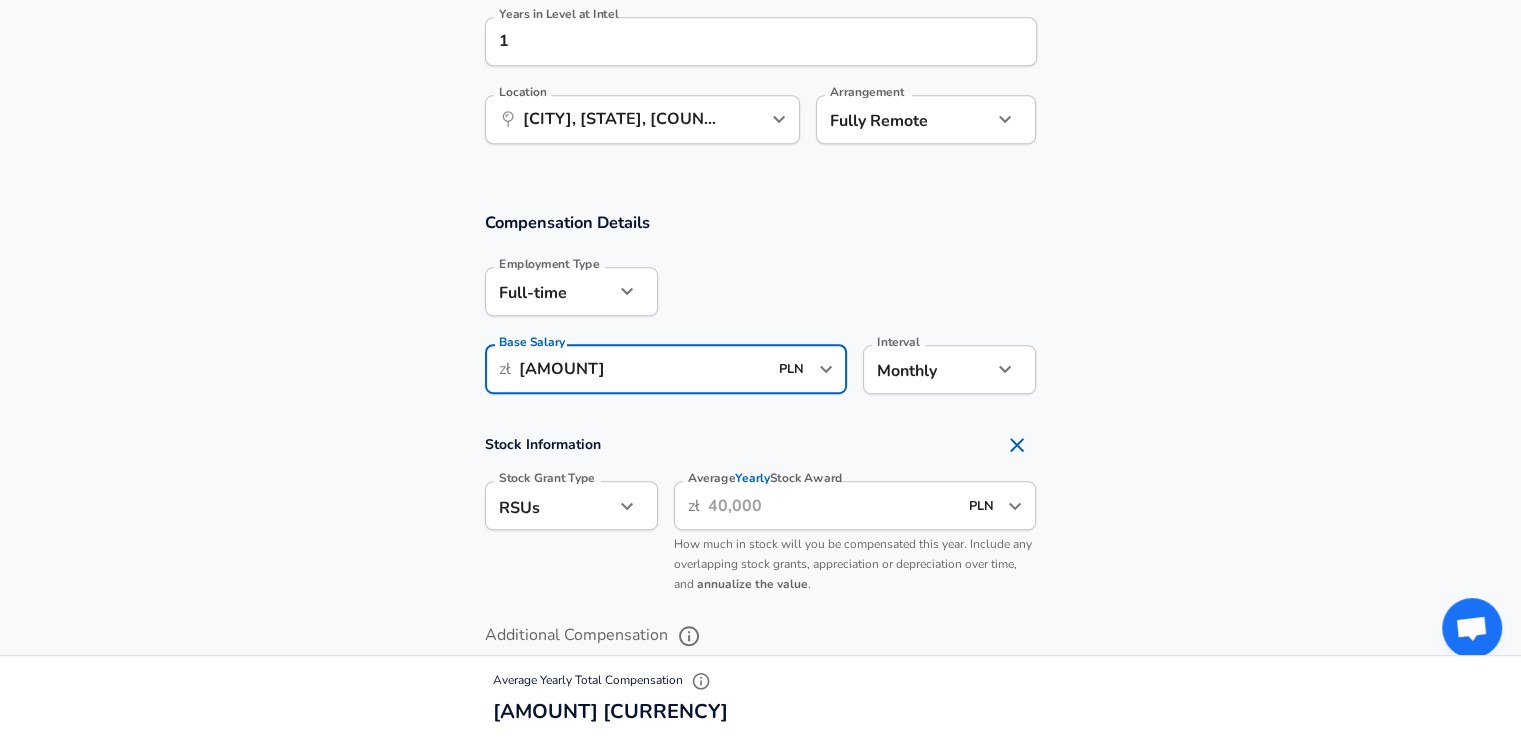 click 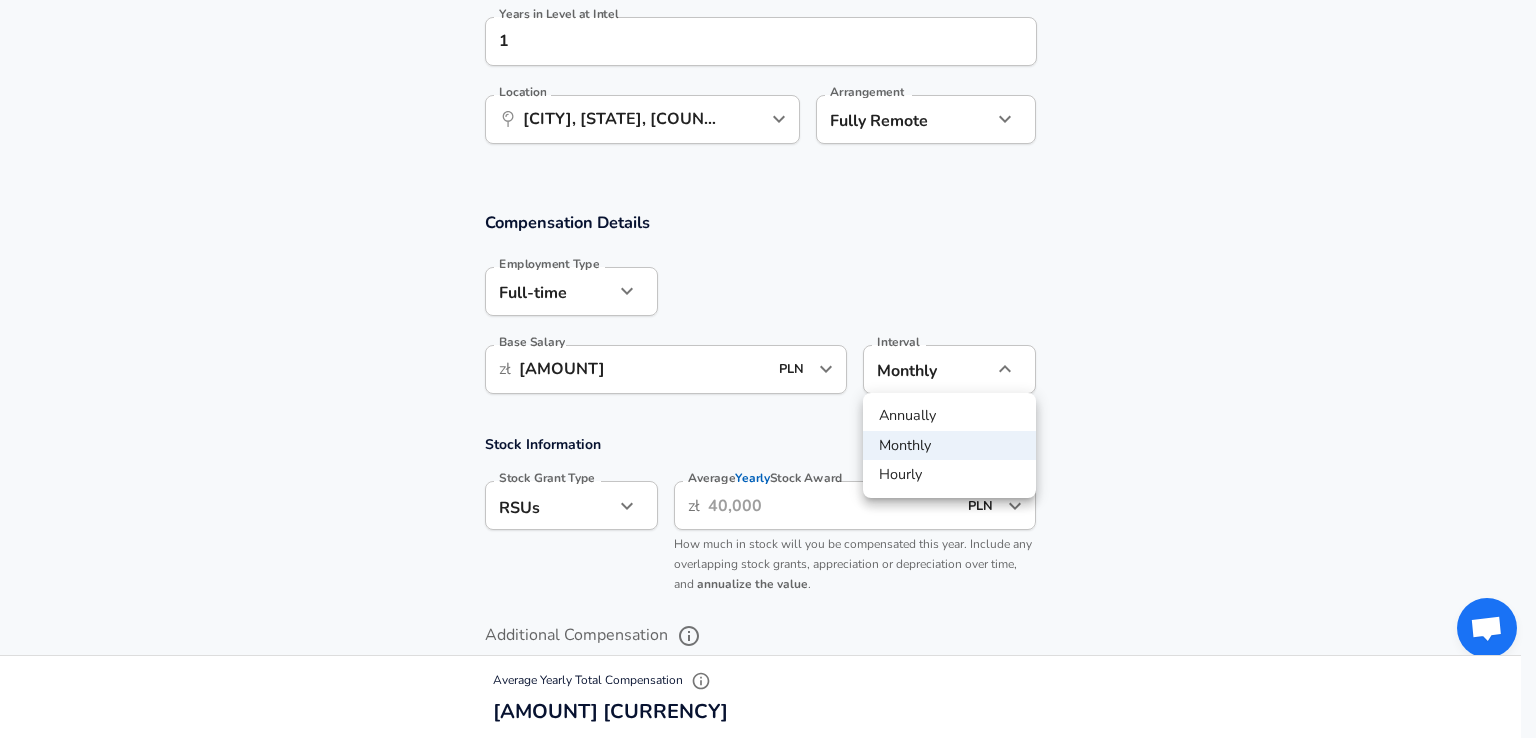 click at bounding box center (768, 369) 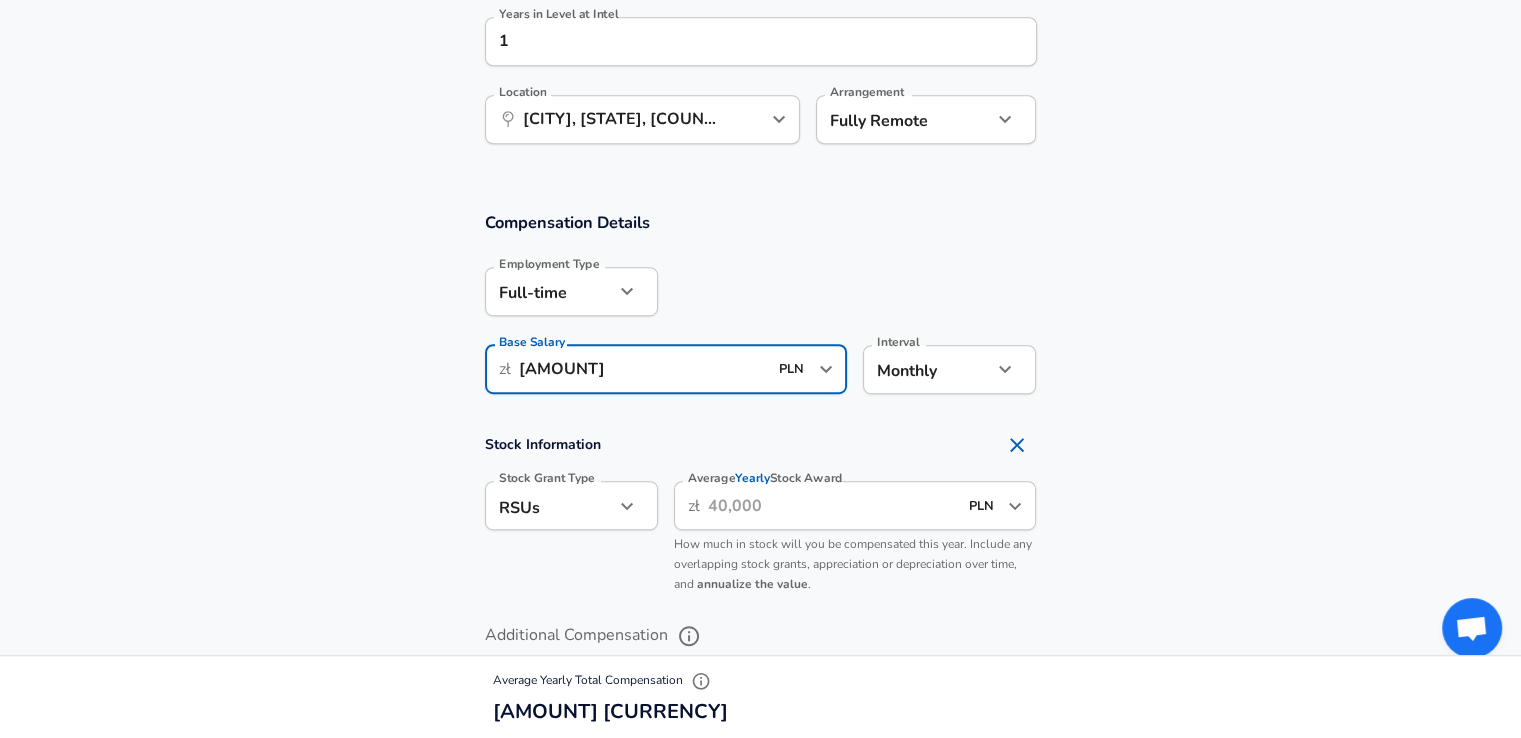drag, startPoint x: 516, startPoint y: 362, endPoint x: 496, endPoint y: 362, distance: 20 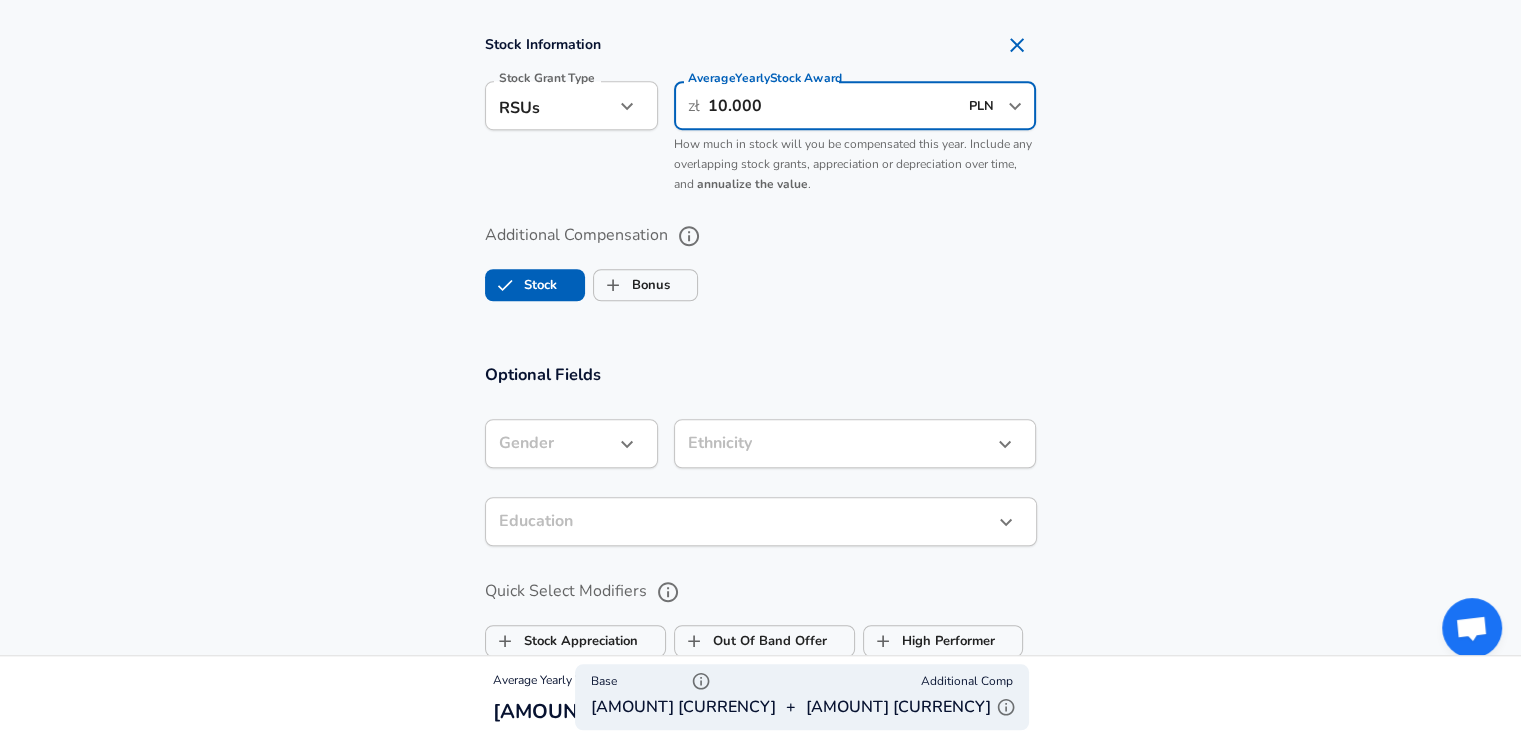 scroll, scrollTop: 1600, scrollLeft: 0, axis: vertical 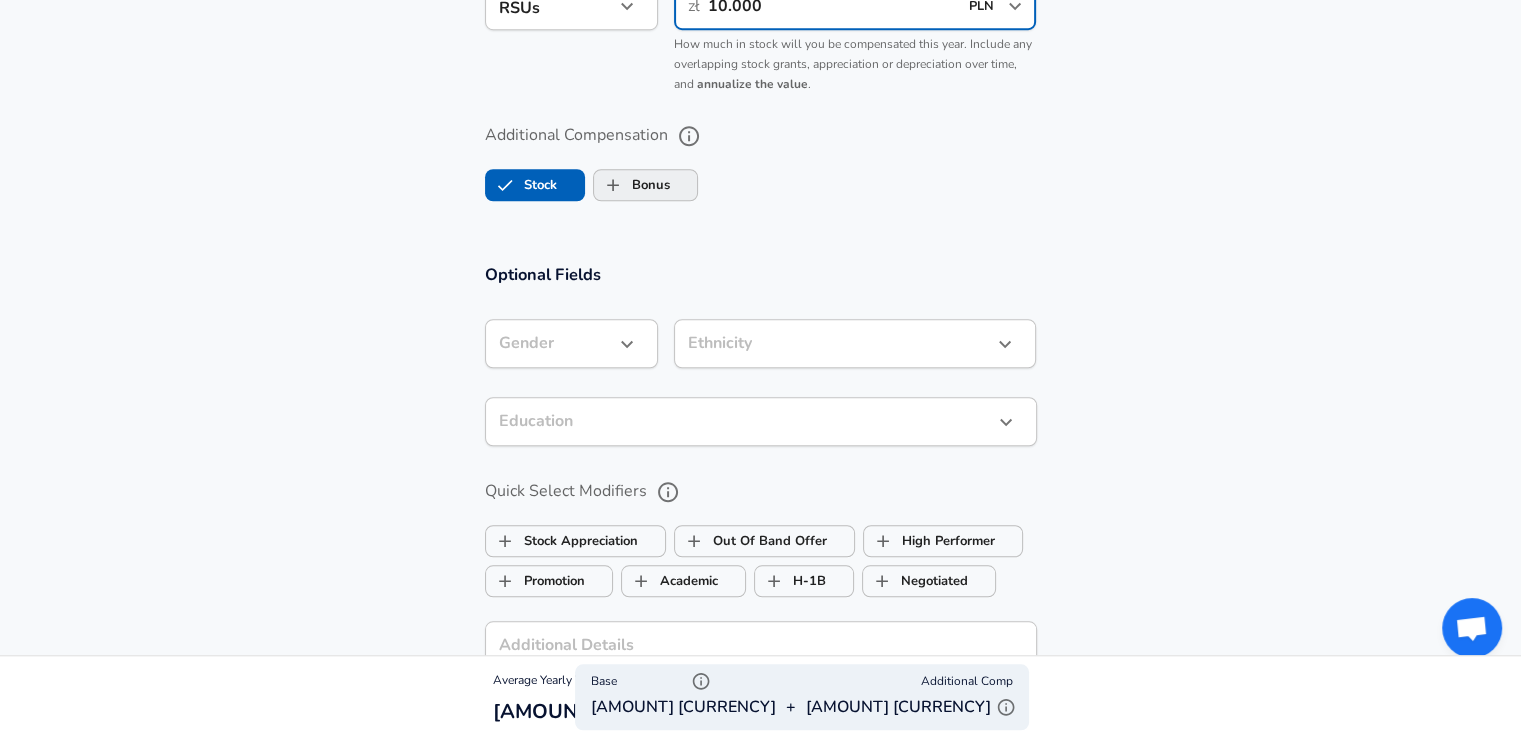 type on "10.000" 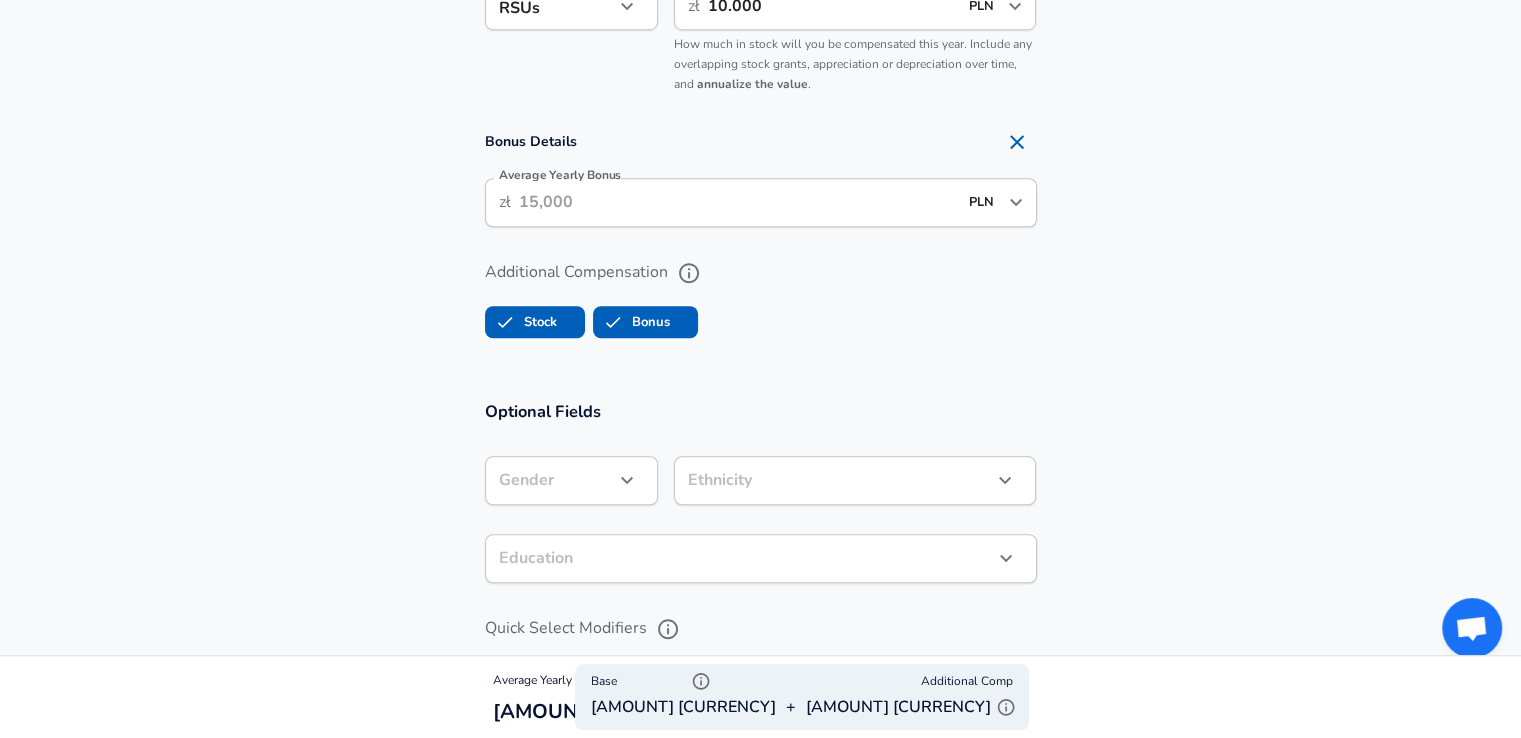 click on "Average Yearly Bonus" at bounding box center [738, 202] 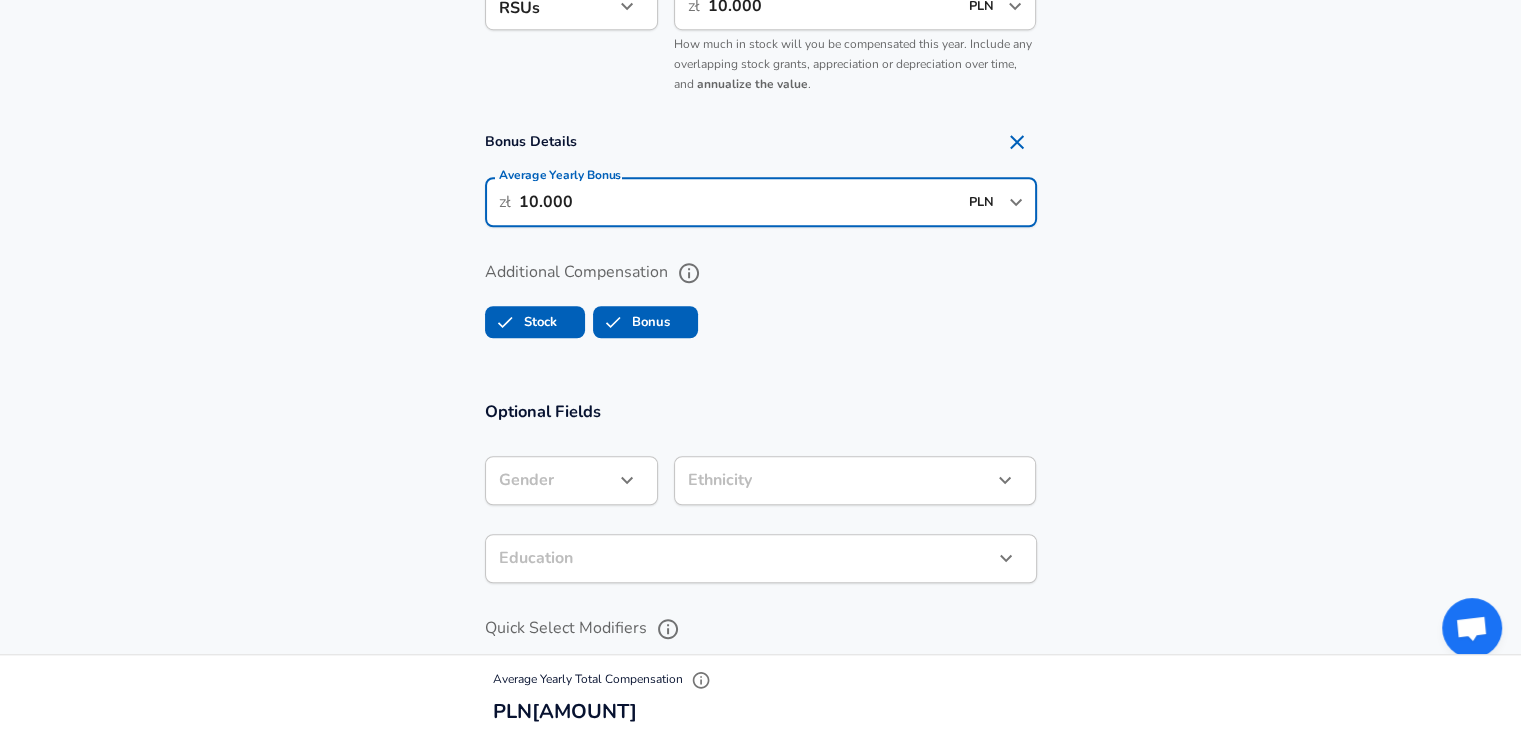 type on "10.000" 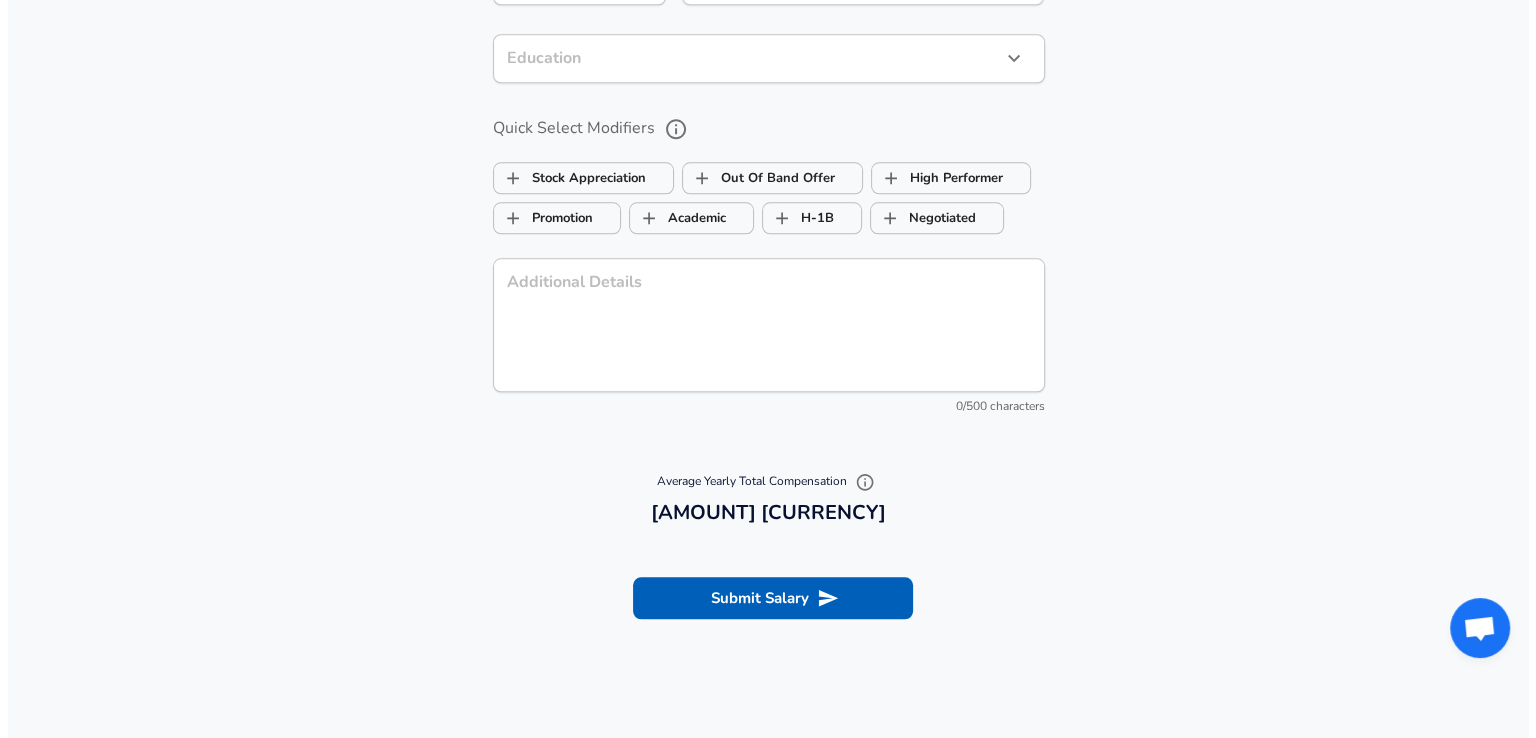 scroll, scrollTop: 2200, scrollLeft: 0, axis: vertical 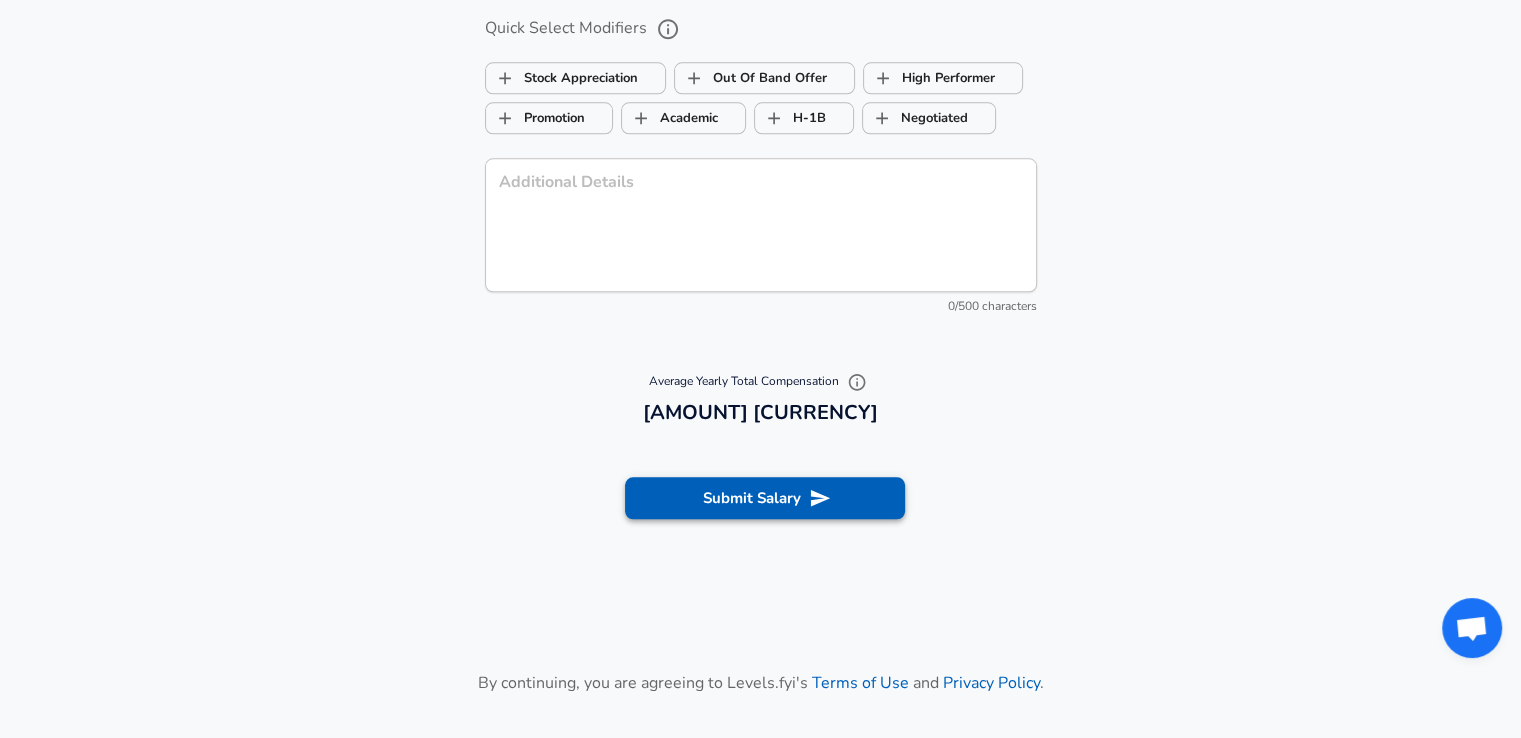 click on "Submit Salary" at bounding box center [765, 498] 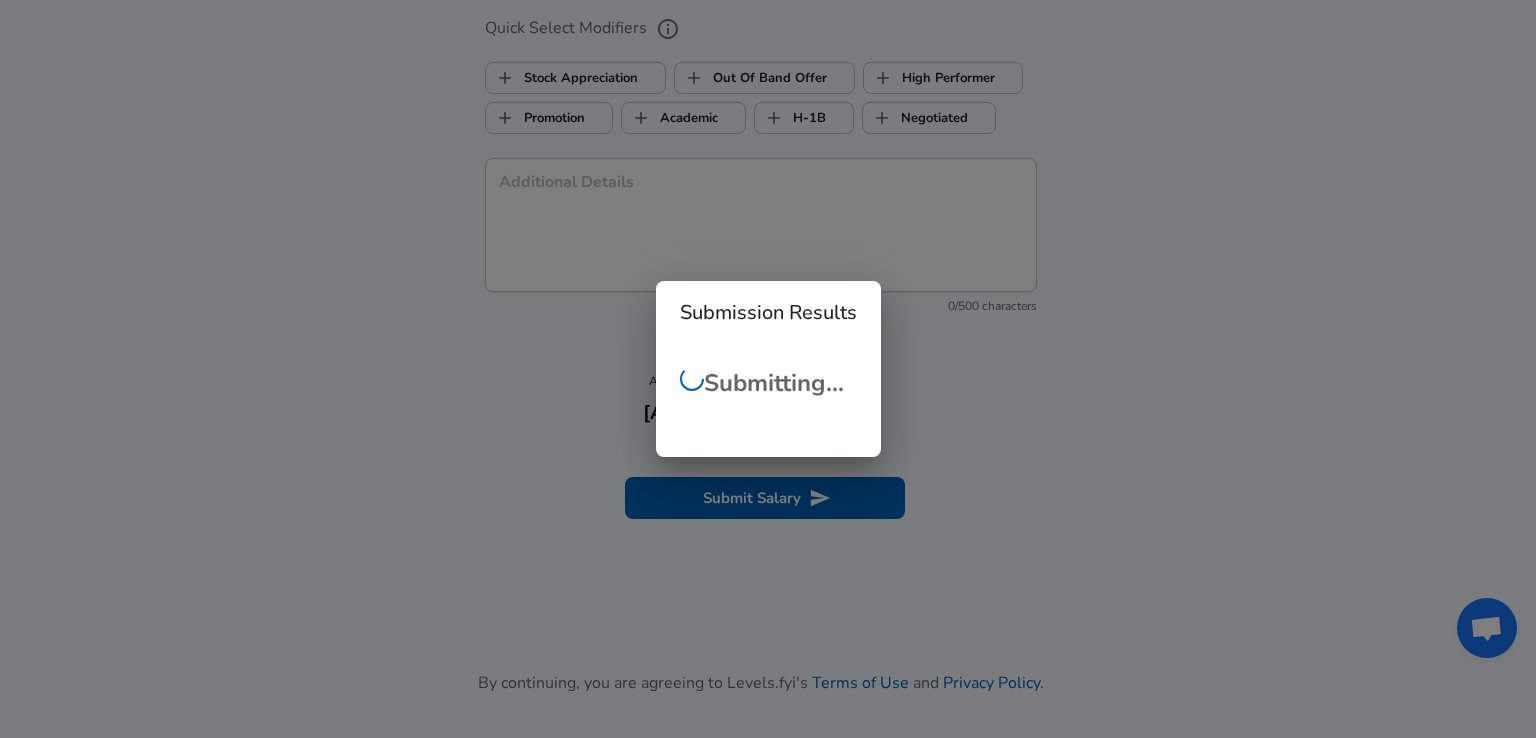 checkbox on "false" 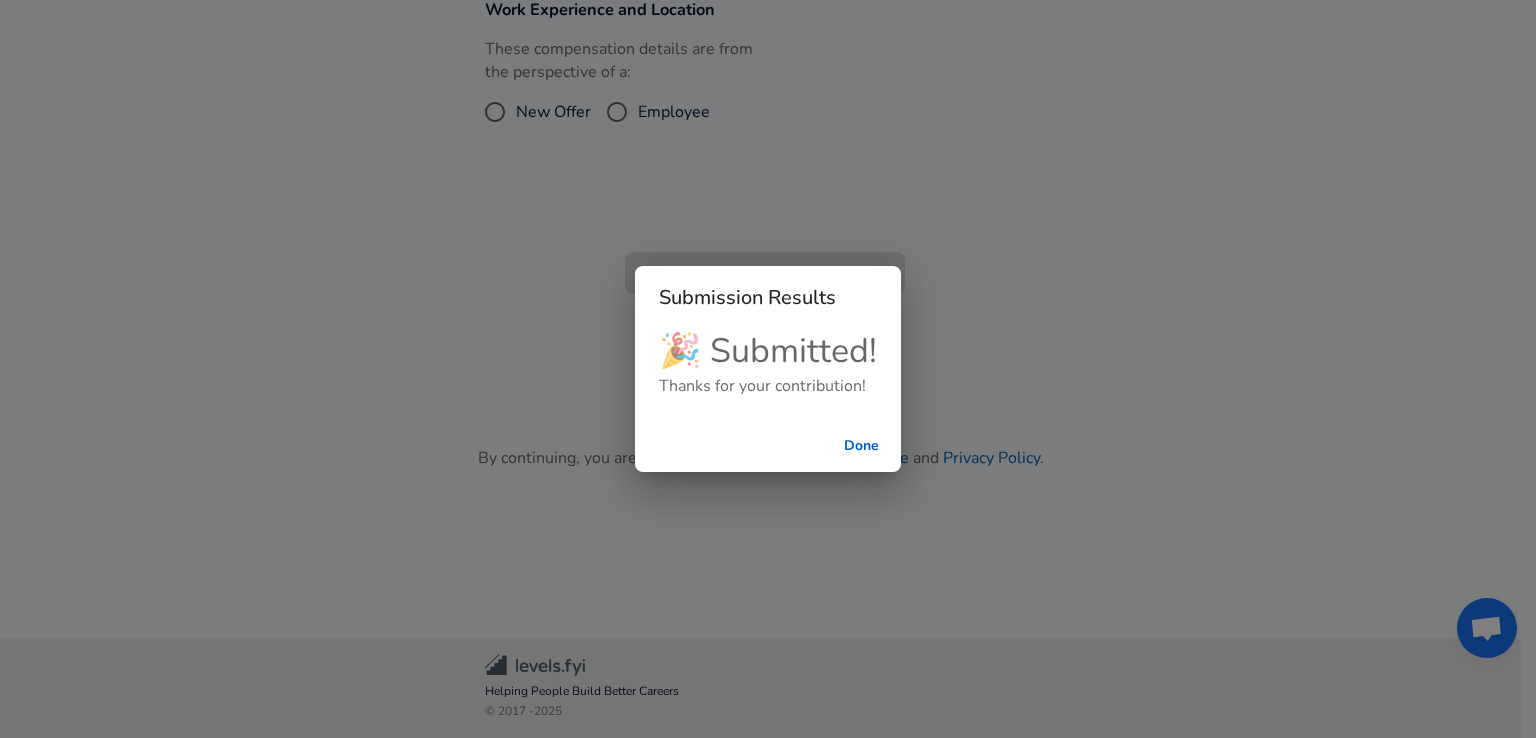 scroll, scrollTop: 561, scrollLeft: 0, axis: vertical 